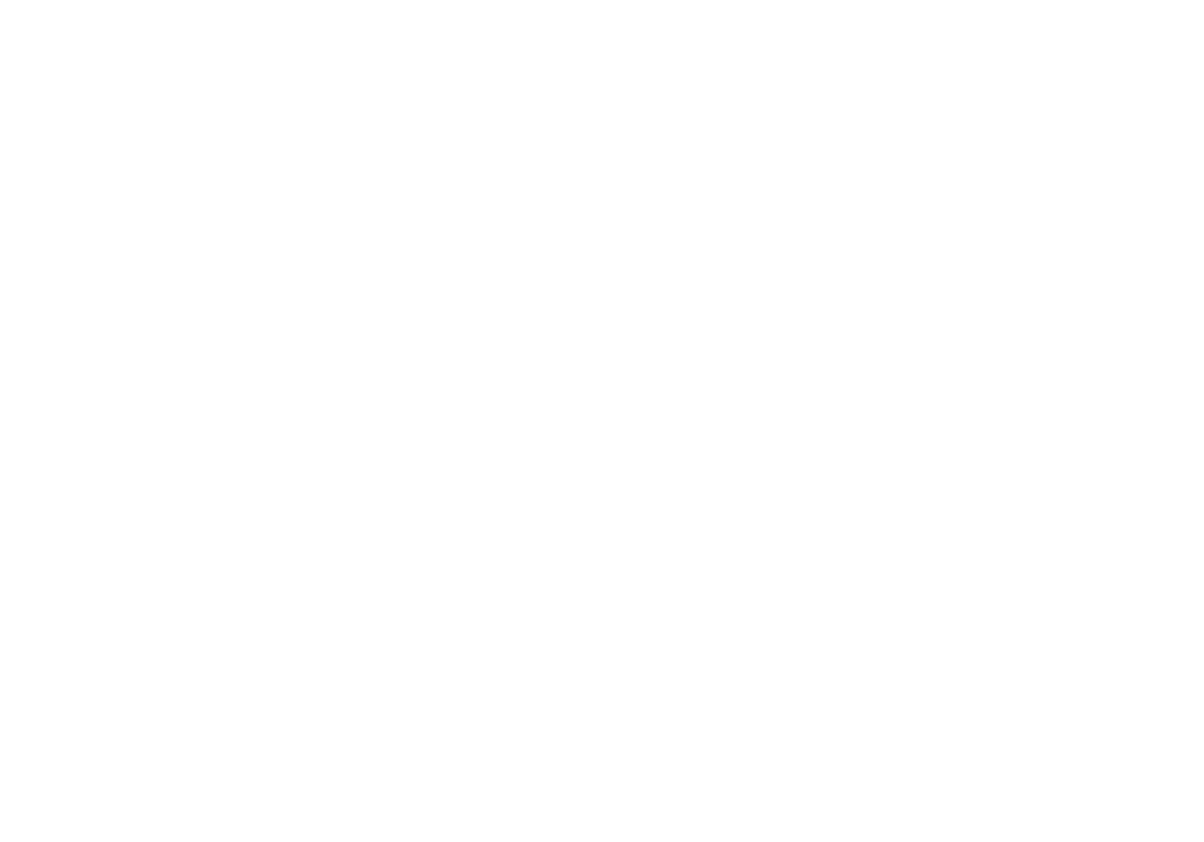 scroll, scrollTop: 0, scrollLeft: 0, axis: both 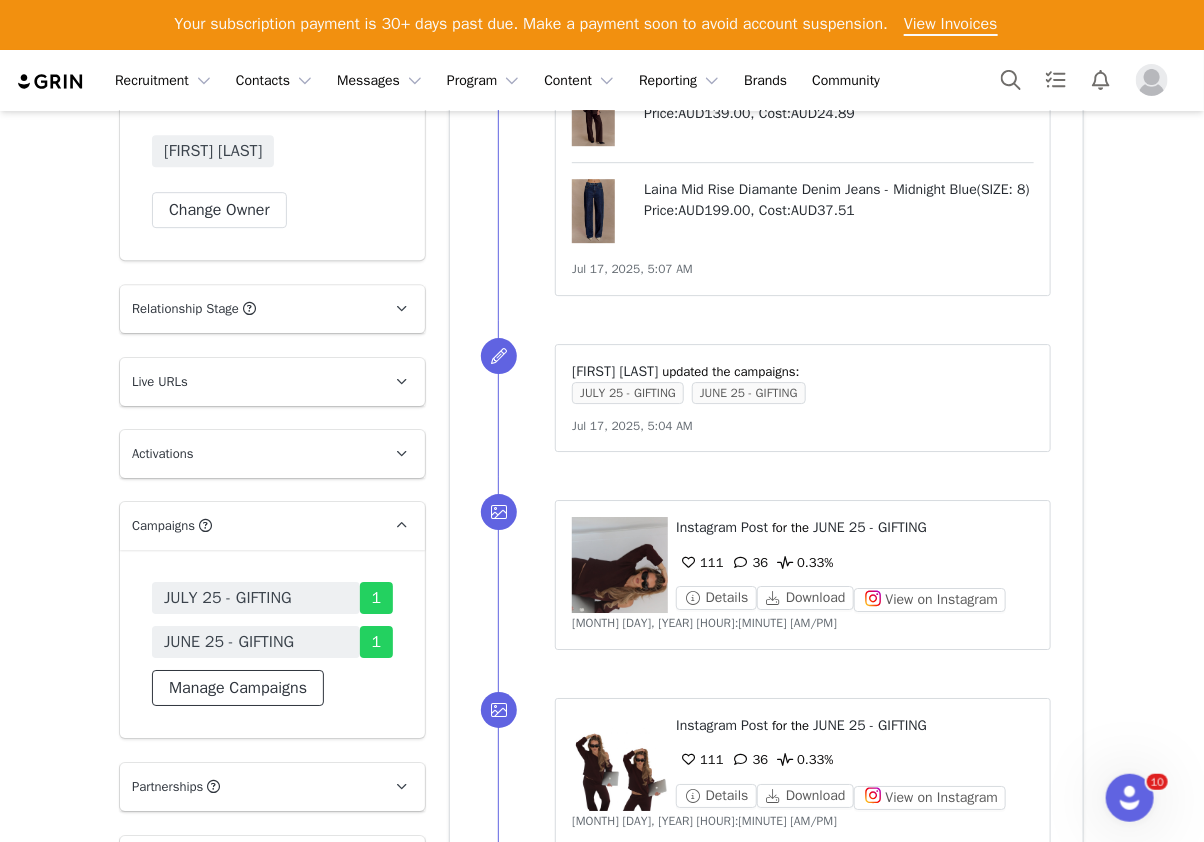 click on "Manage Campaigns" at bounding box center [238, 688] 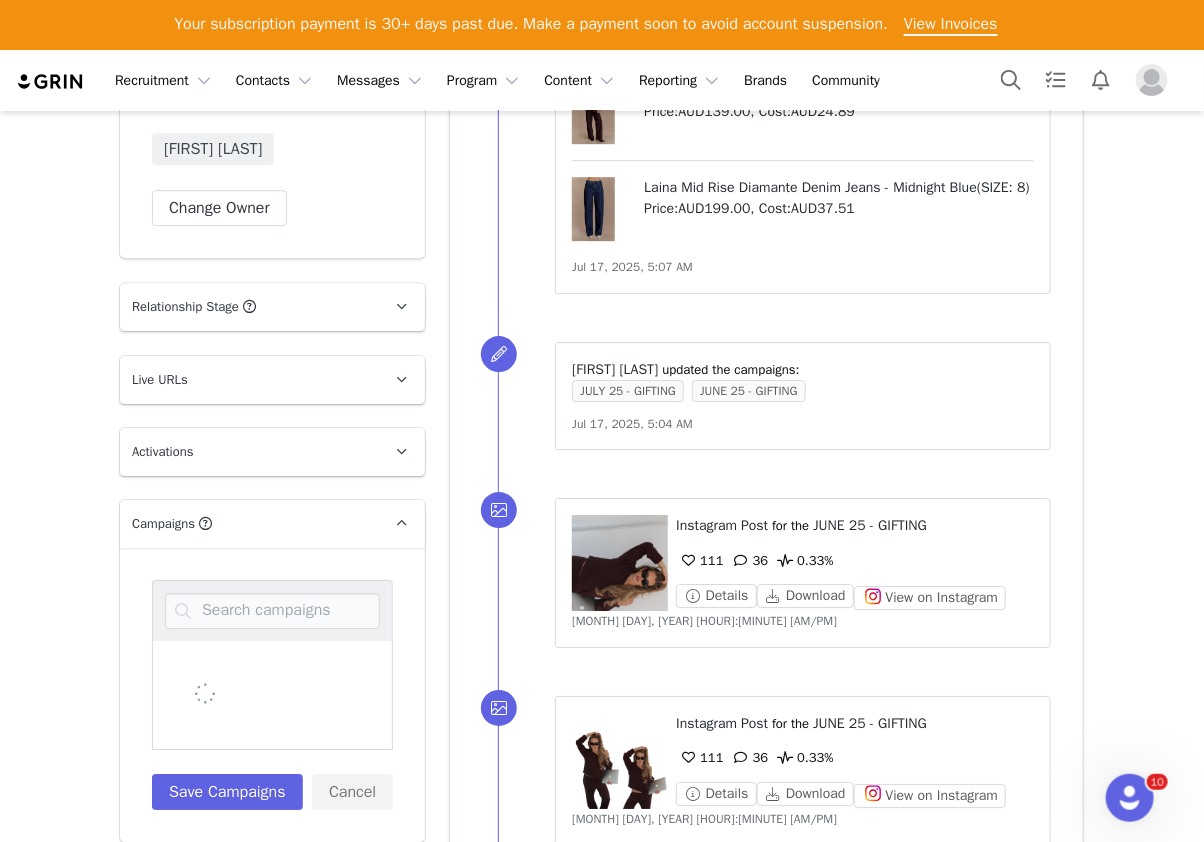 scroll, scrollTop: 2196, scrollLeft: 0, axis: vertical 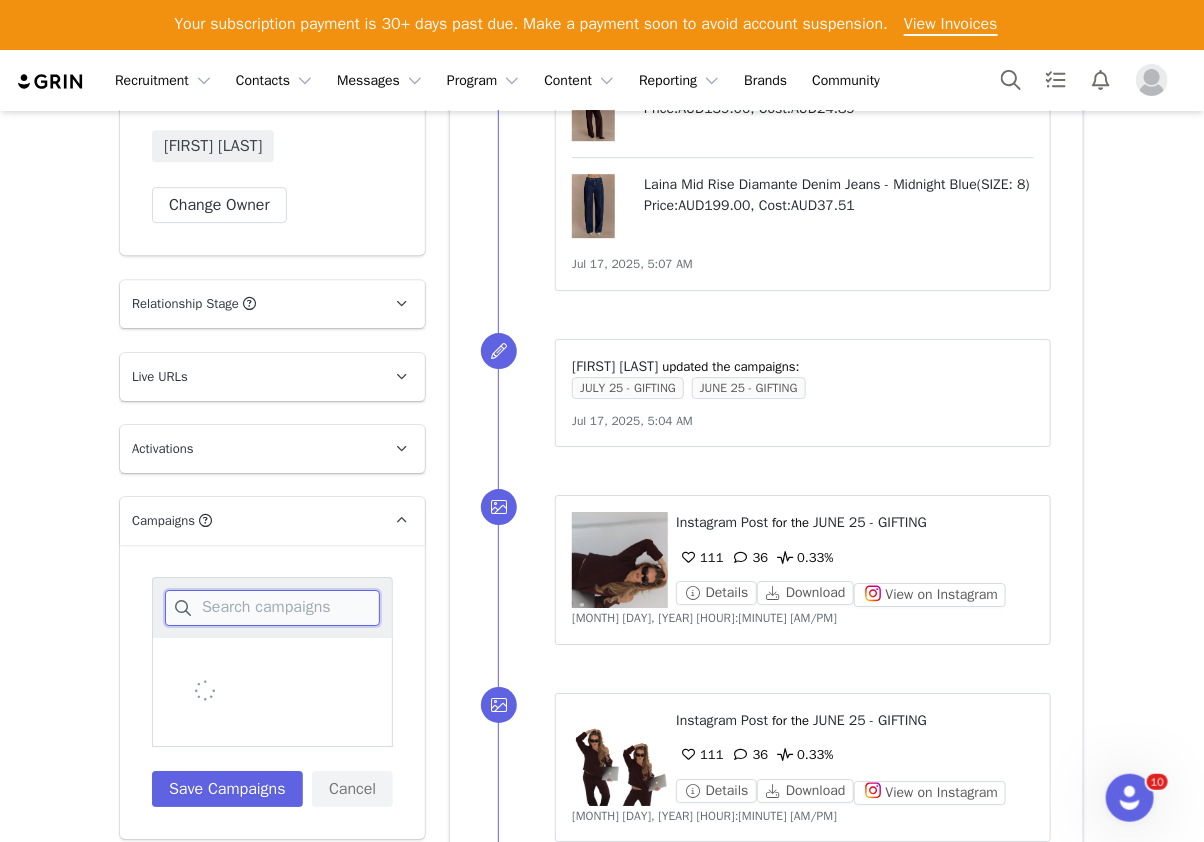 click at bounding box center [272, 608] 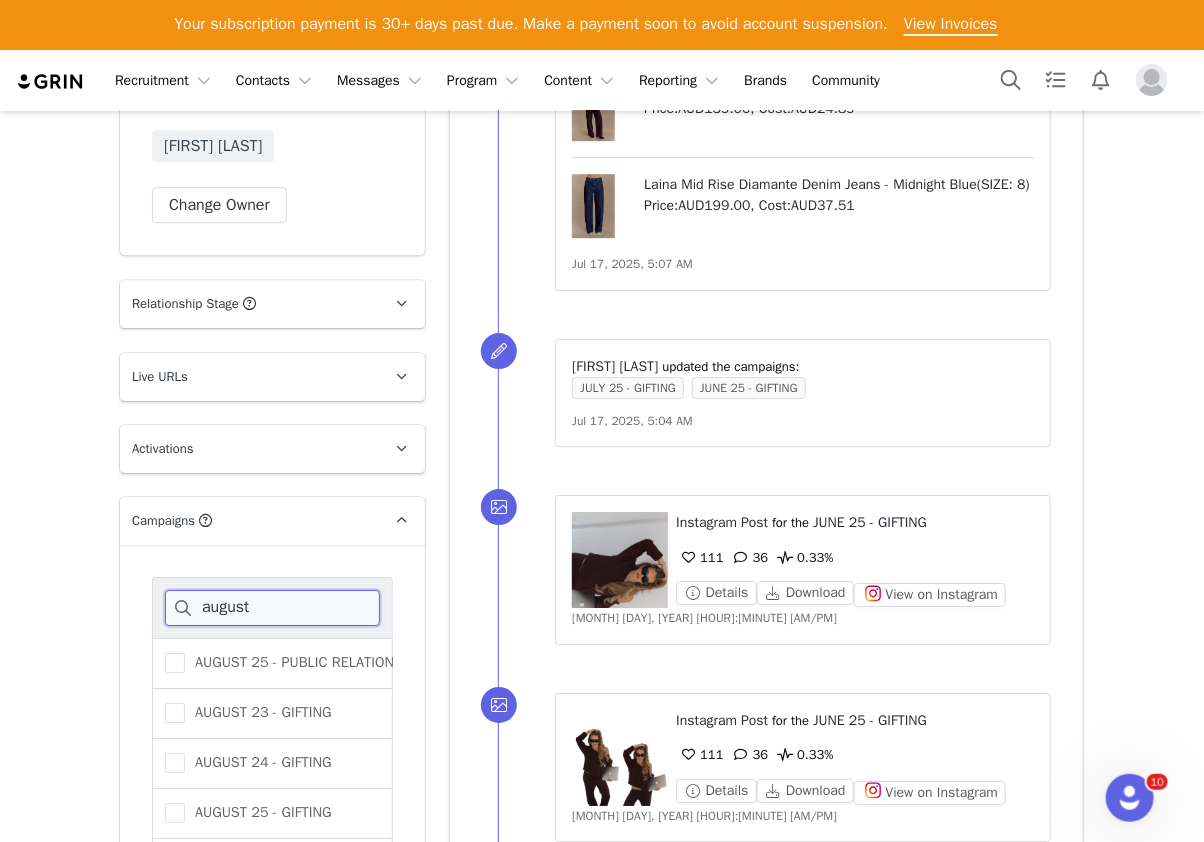 scroll, scrollTop: 40, scrollLeft: 0, axis: vertical 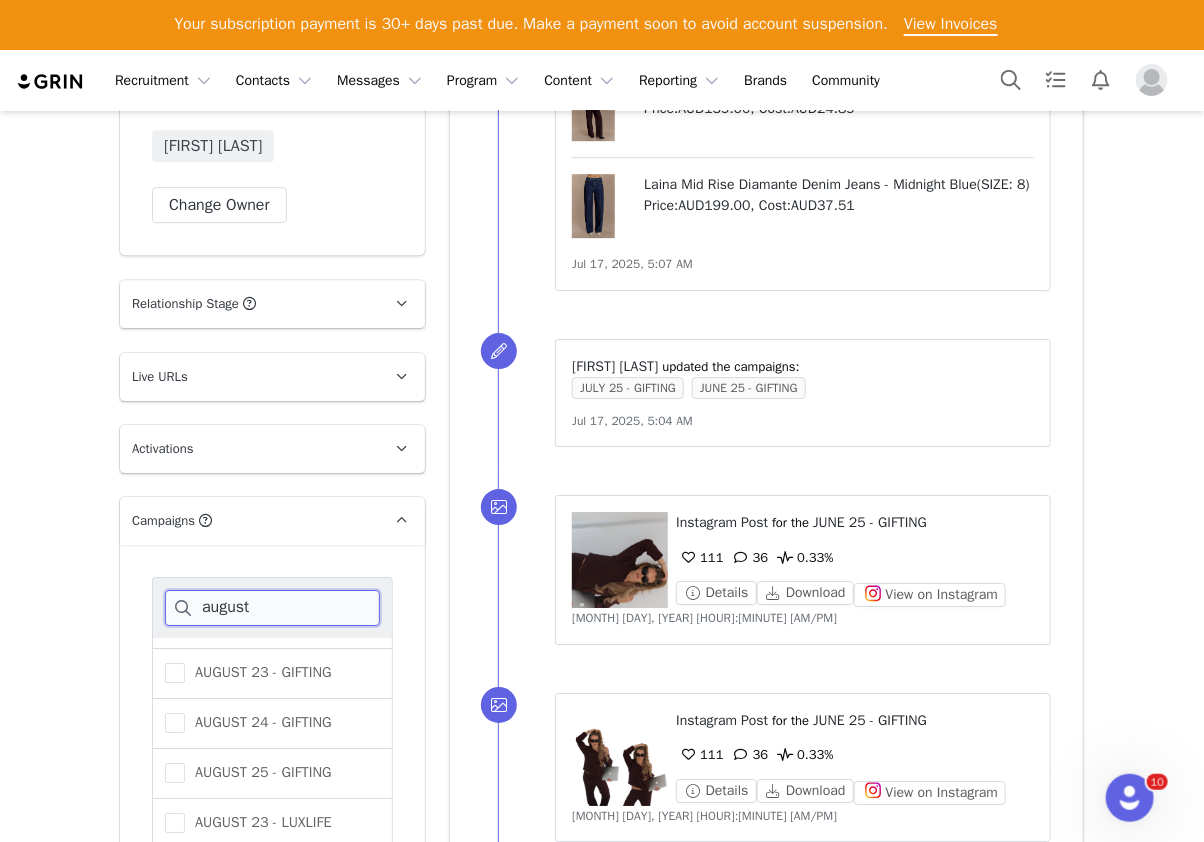 type on "august" 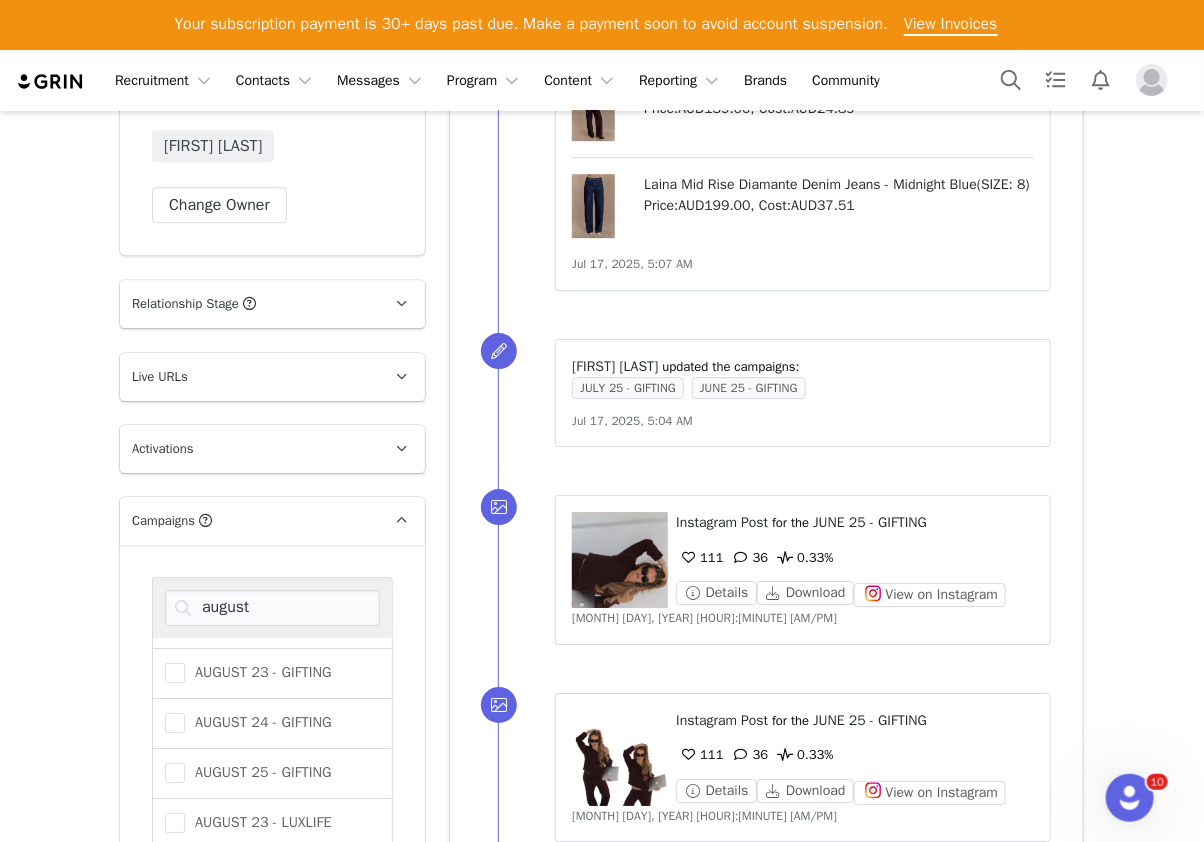 click on "AUGUST 25 - GIFTING" at bounding box center [272, 774] 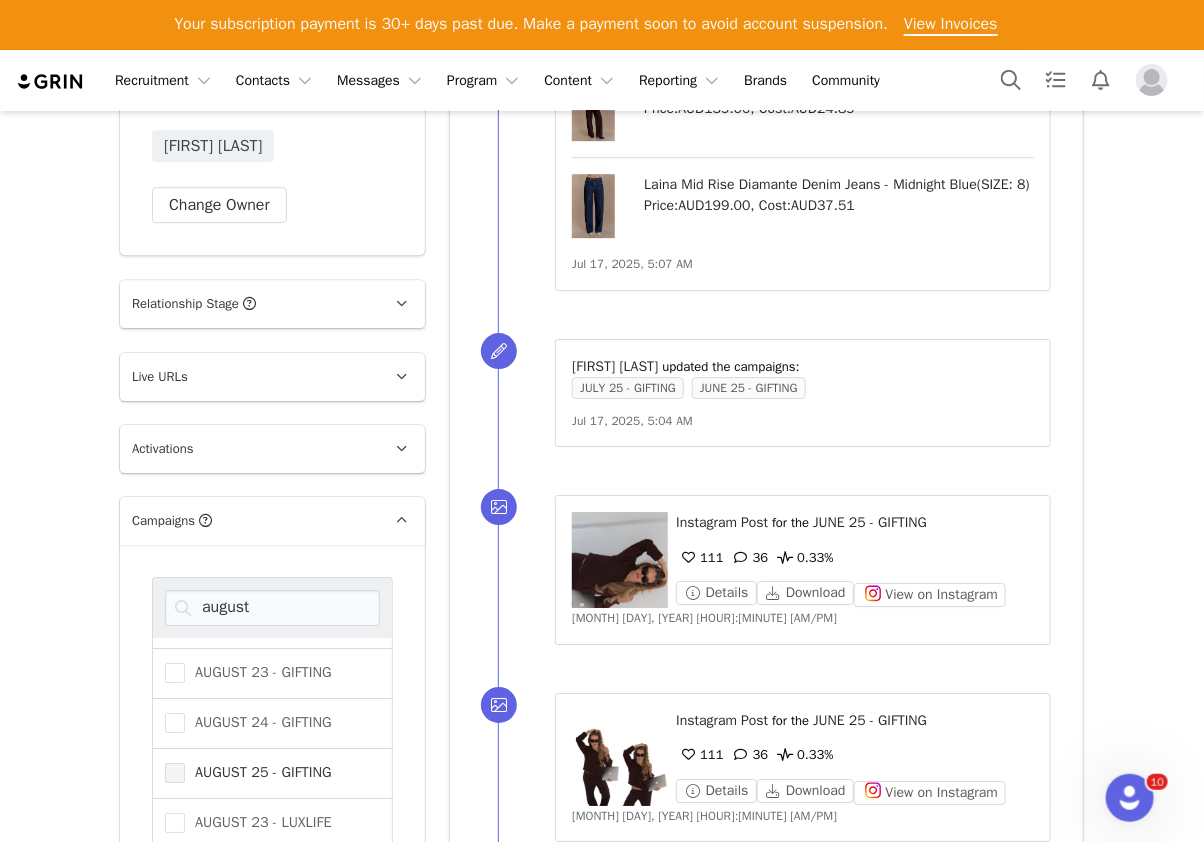 click at bounding box center [175, 773] 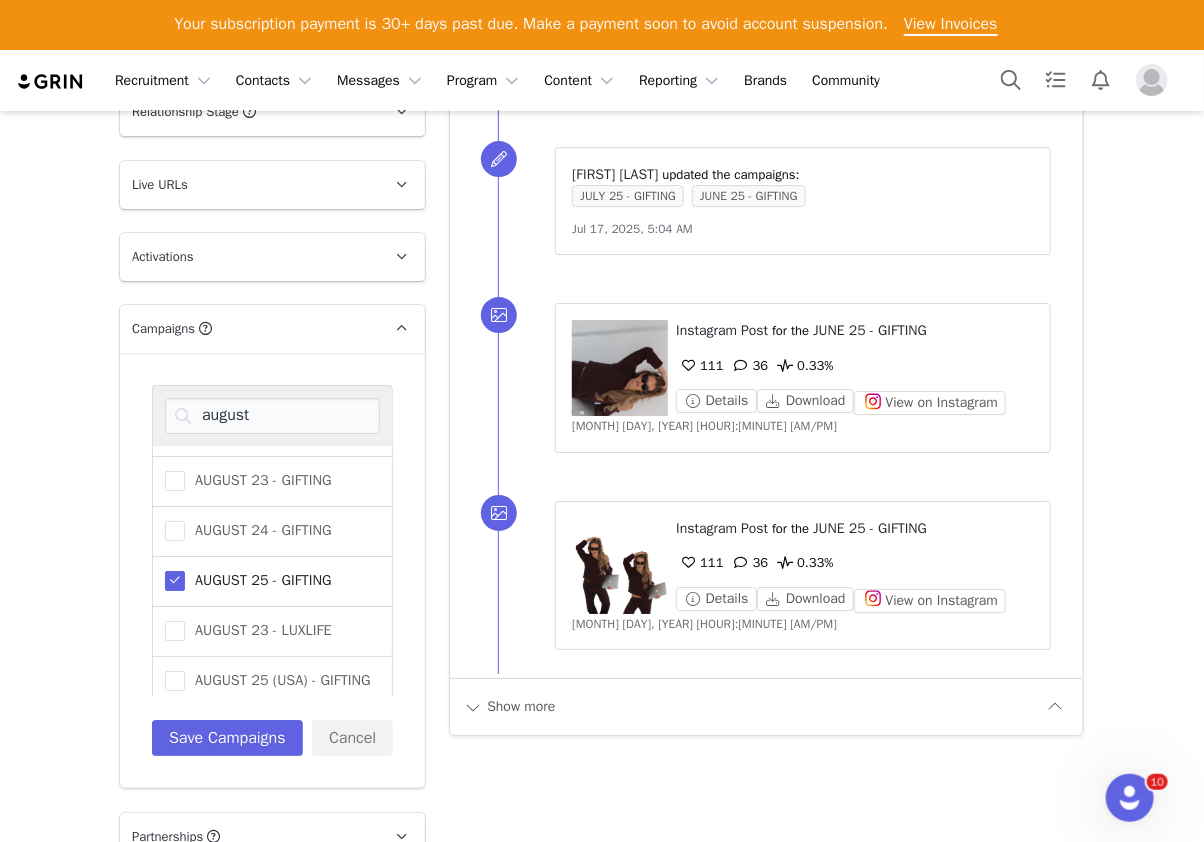 scroll, scrollTop: 2394, scrollLeft: 0, axis: vertical 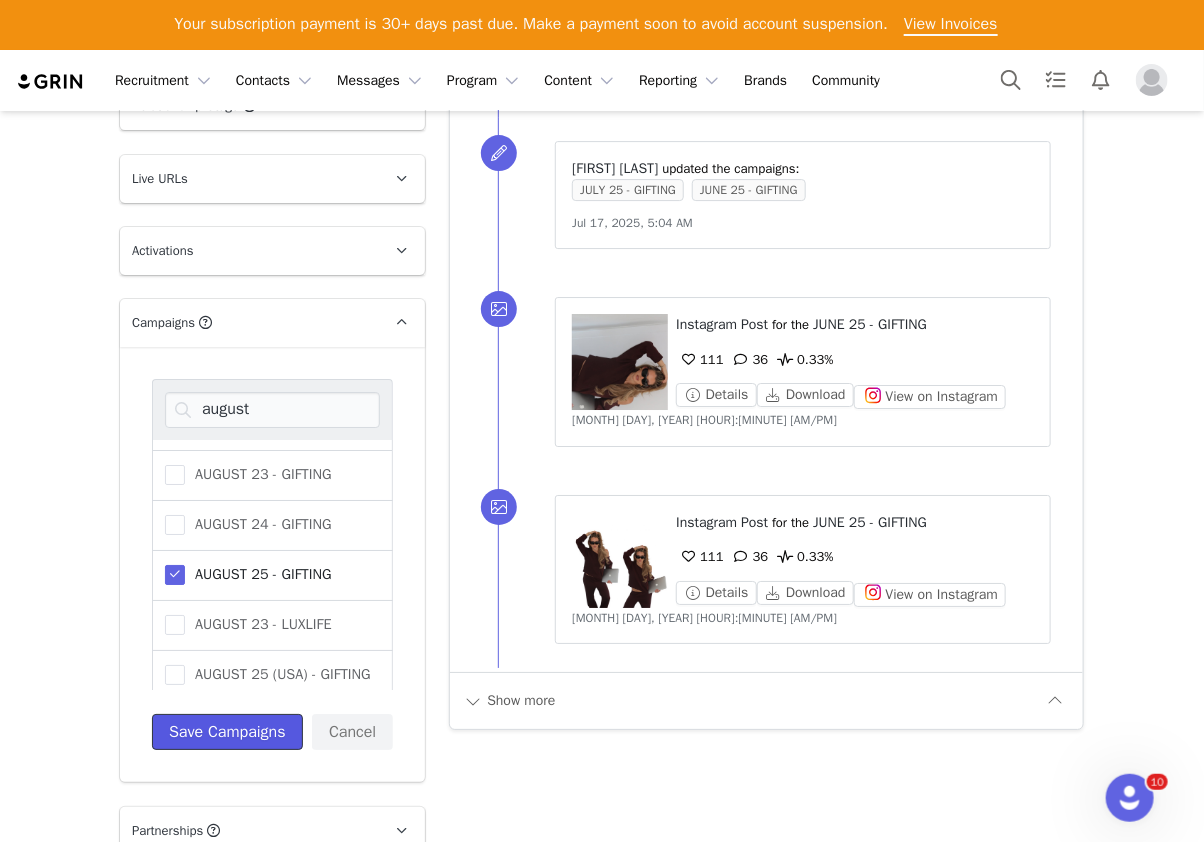 click on "Save Campaigns" at bounding box center (227, 732) 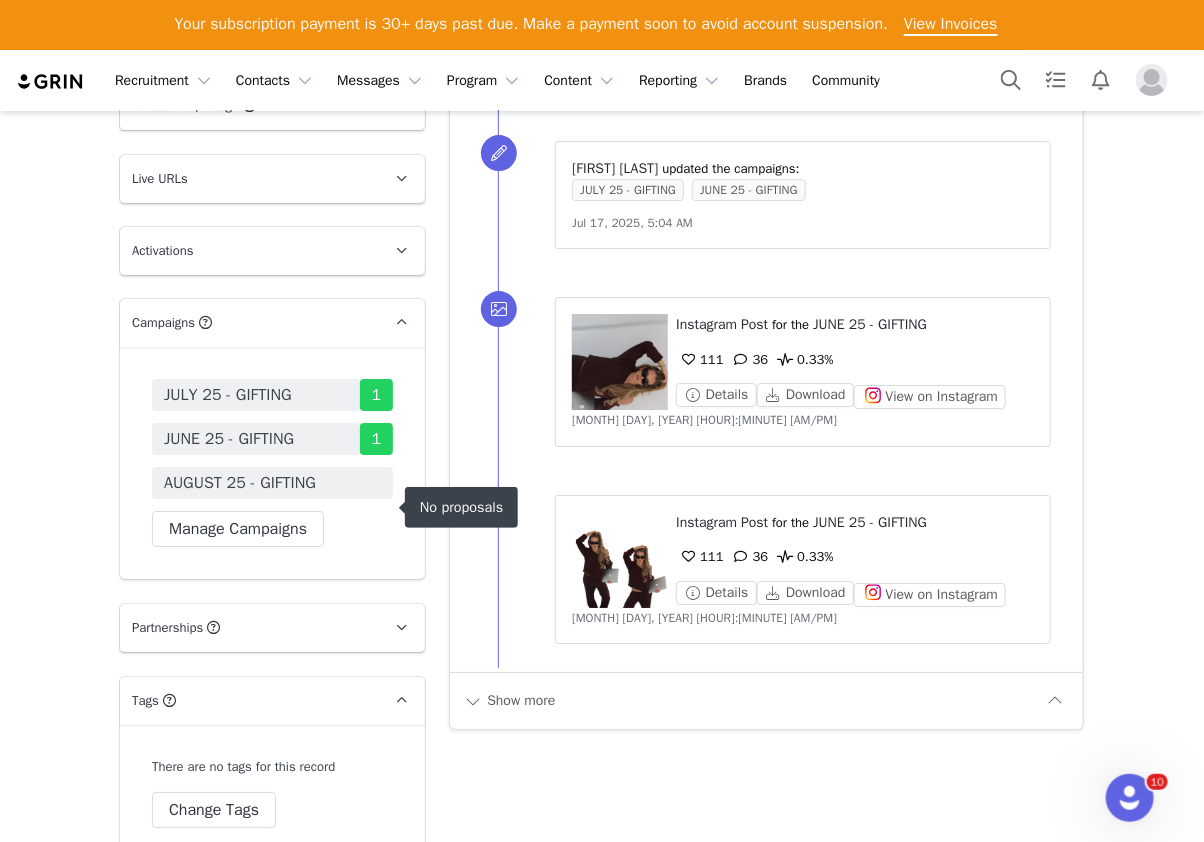 click on "AUGUST 25 - GIFTING" at bounding box center [272, 483] 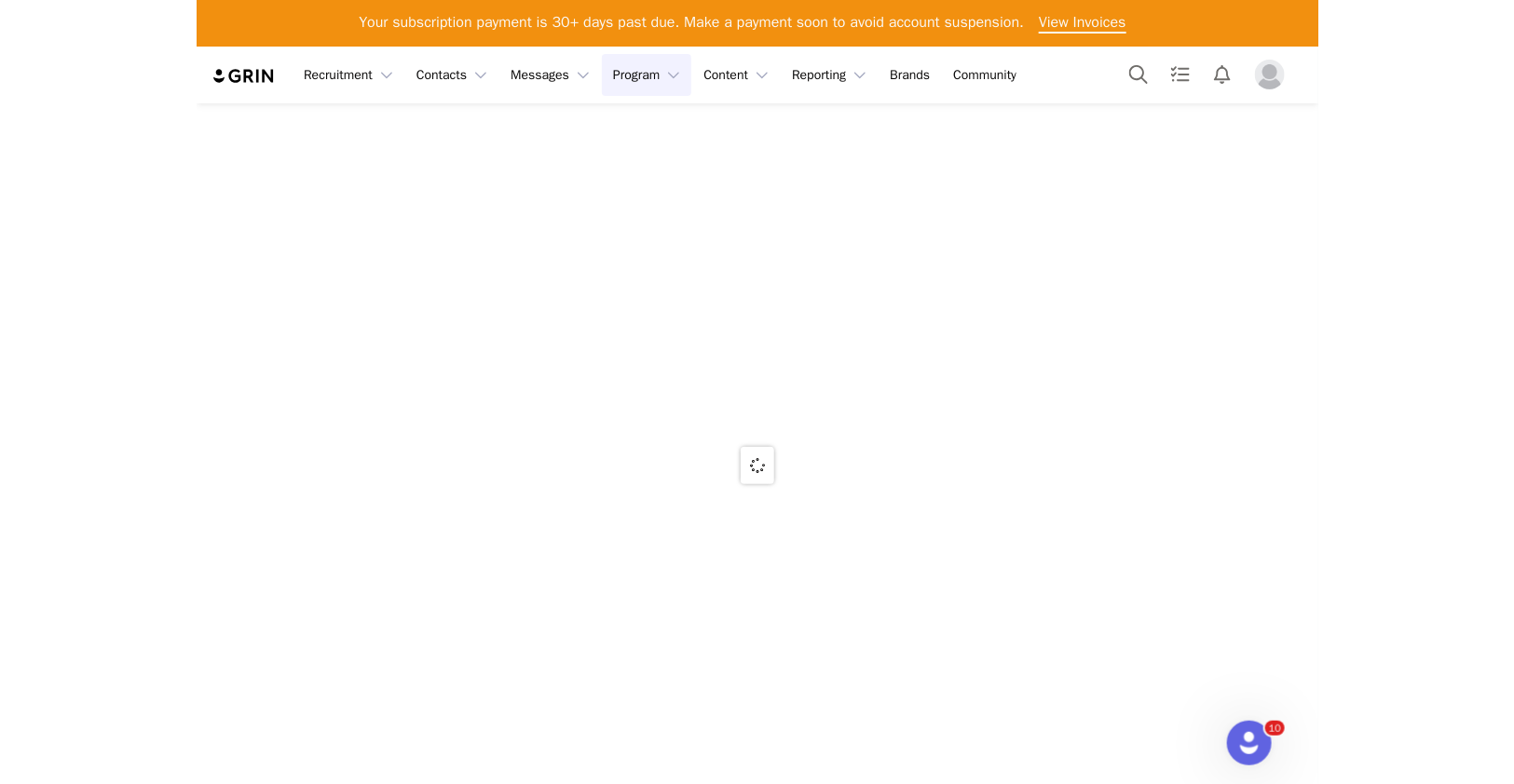 scroll, scrollTop: 0, scrollLeft: 0, axis: both 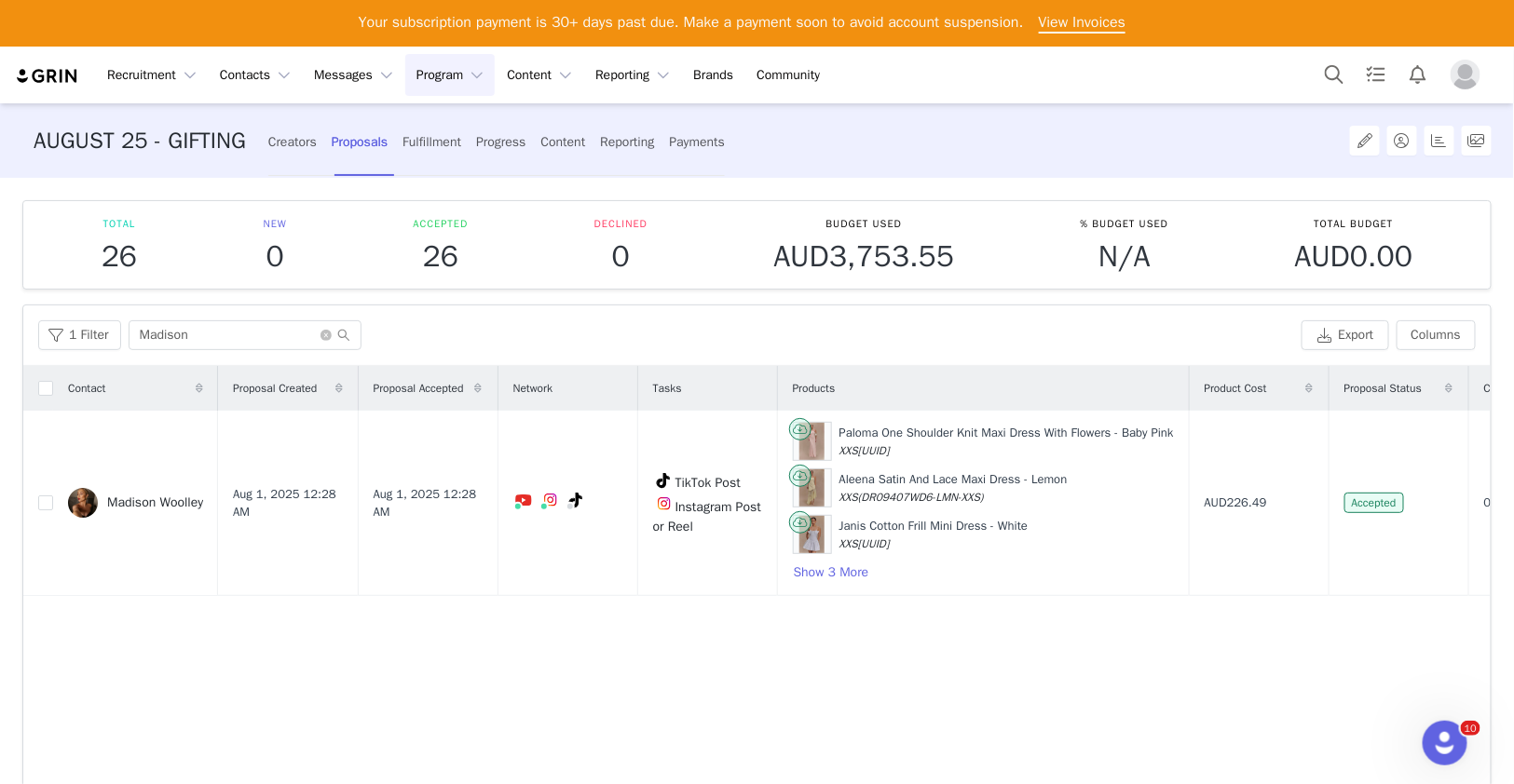 click on "1 Filter Madison     Export     Columns" at bounding box center (757, 335) 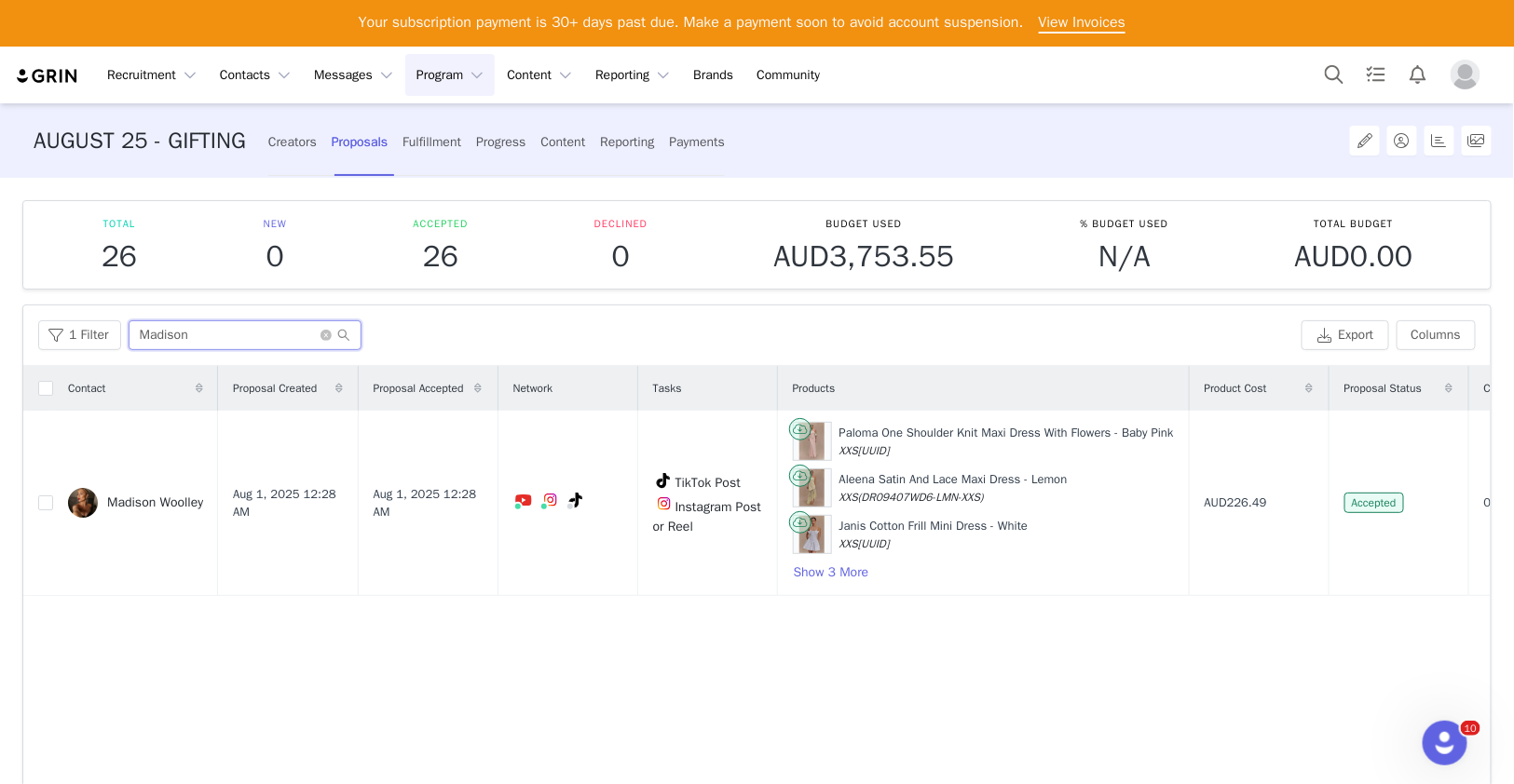 click on "Madison" at bounding box center [245, 335] 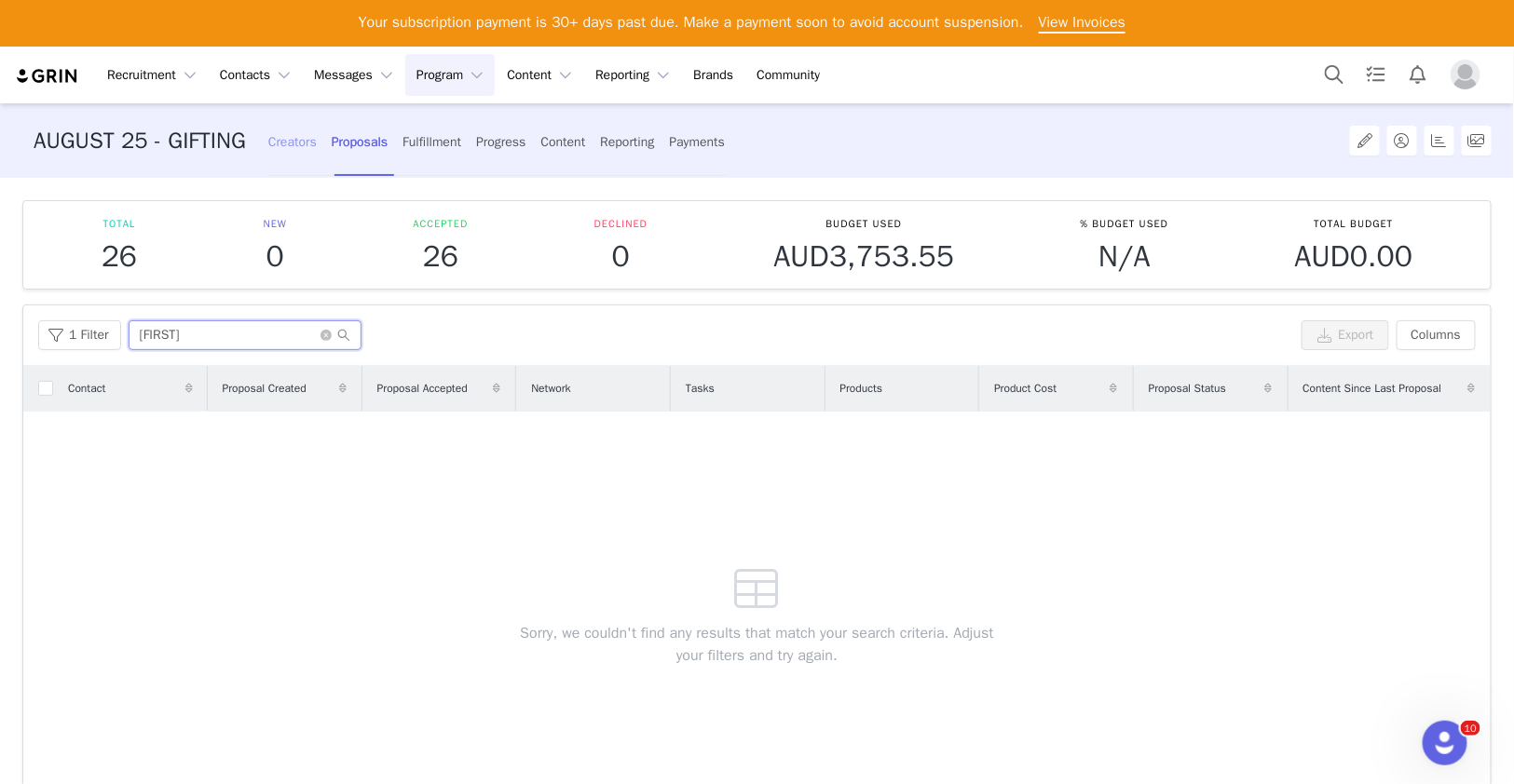type on "[FIRST]" 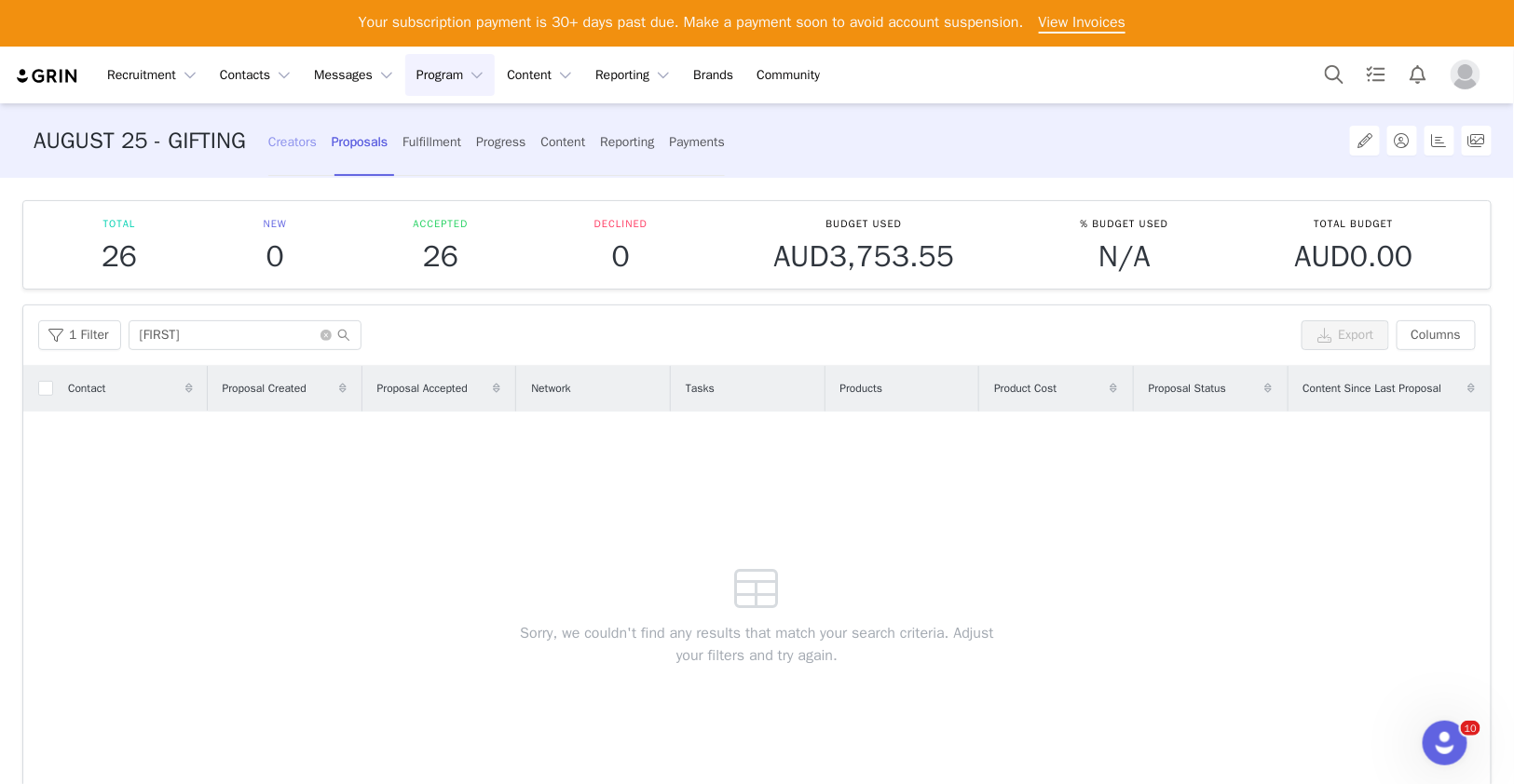 click on "Creators" at bounding box center [293, 142] 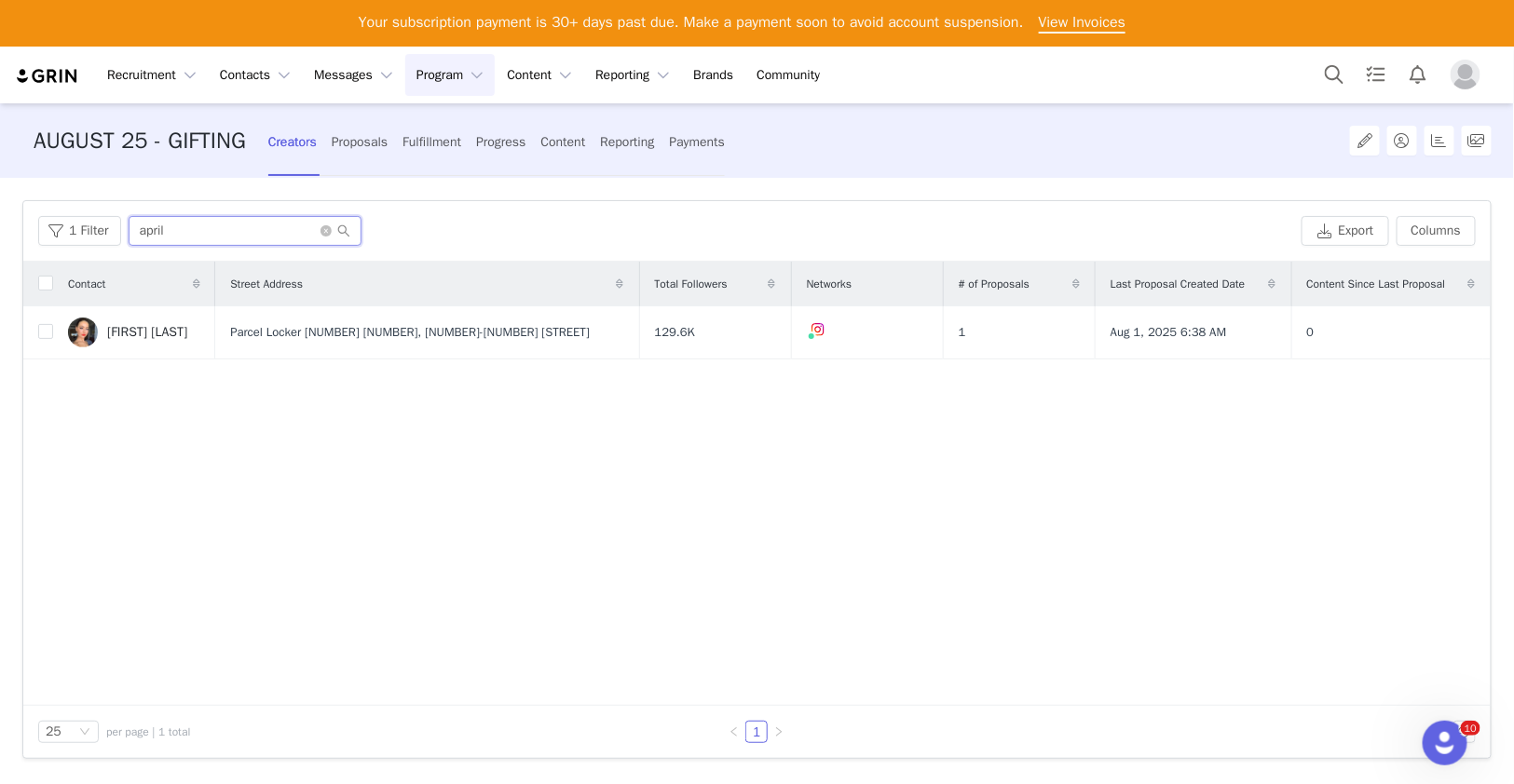 click on "april" at bounding box center [245, 231] 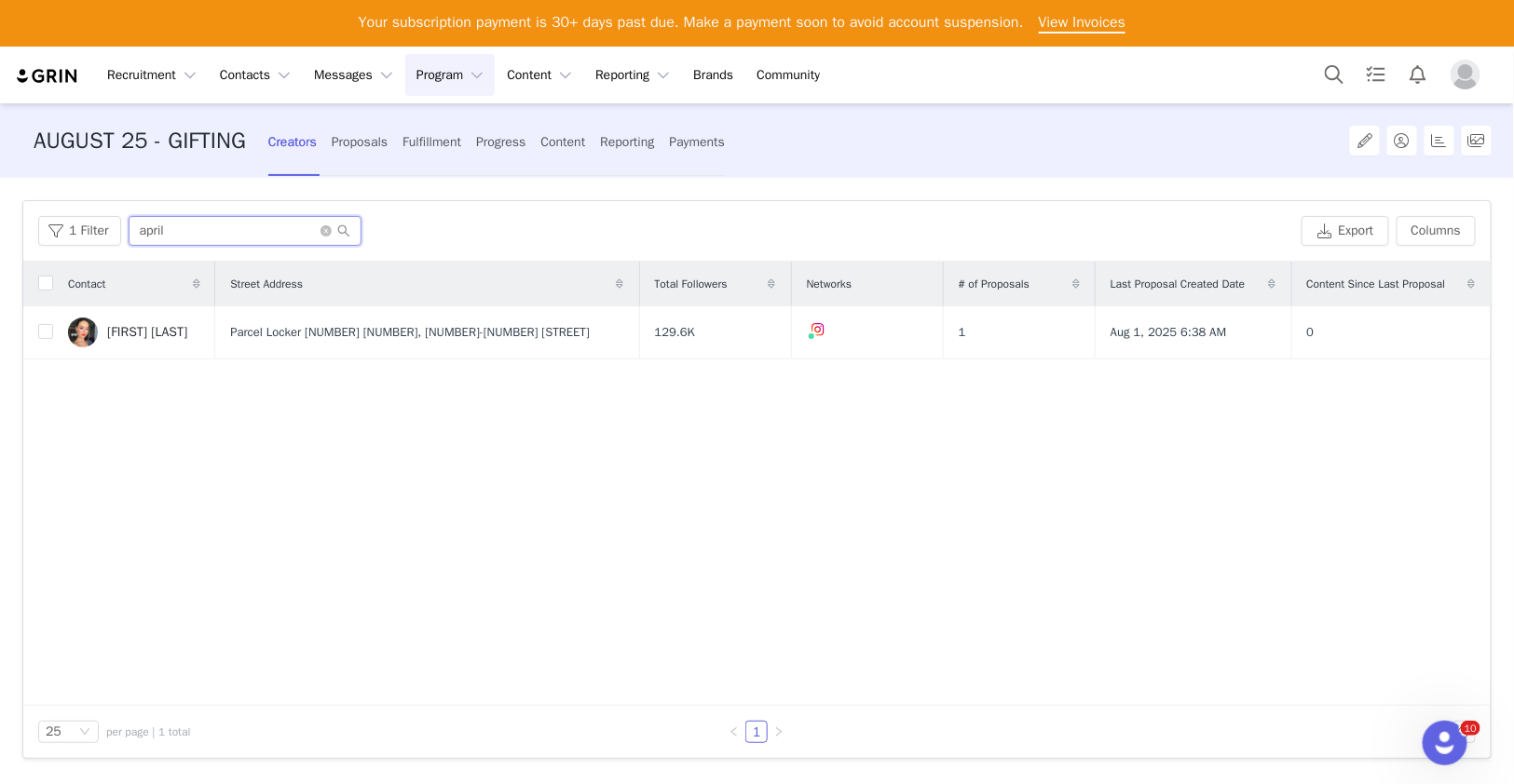 click on "april" at bounding box center (245, 231) 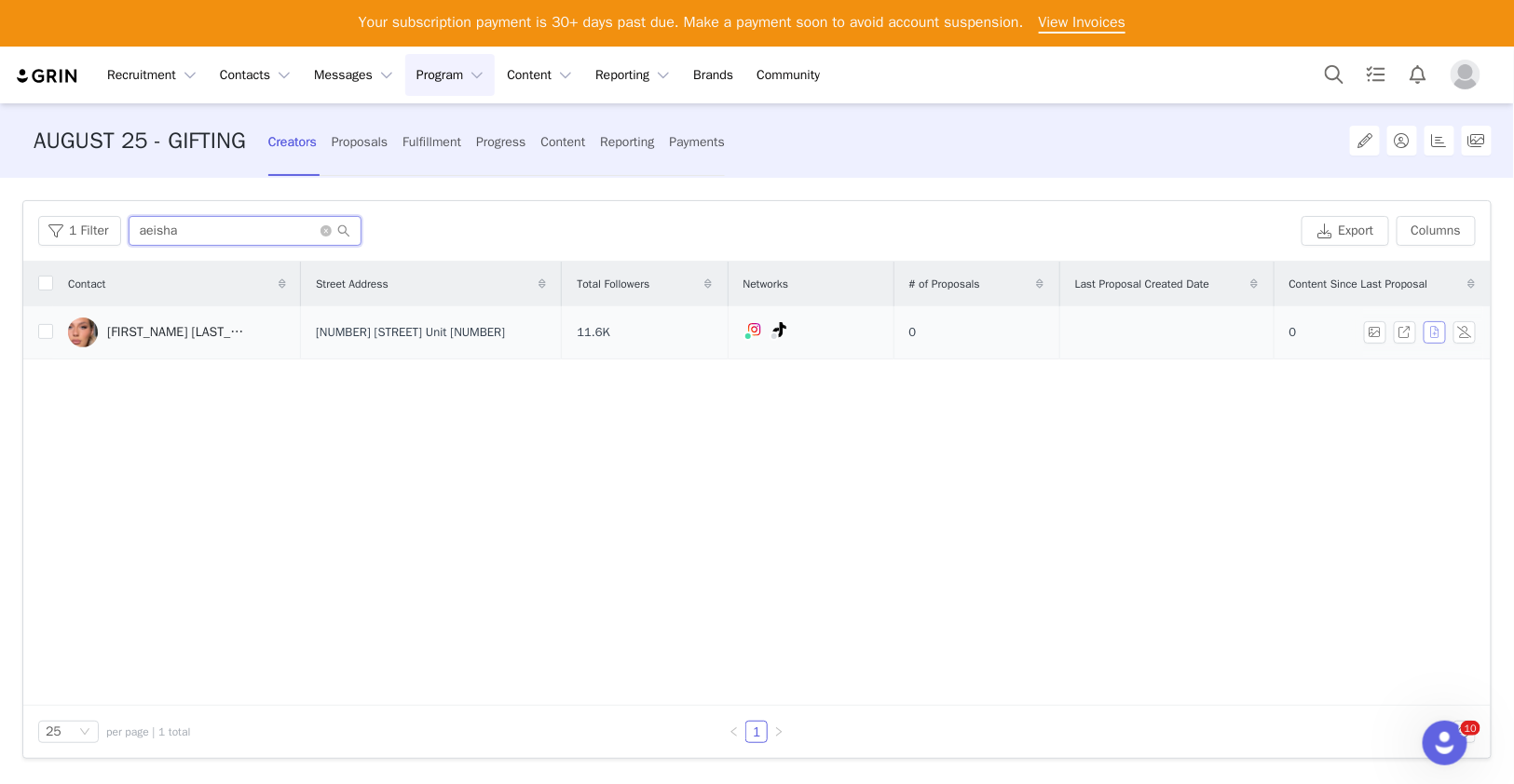 type on "aeisha" 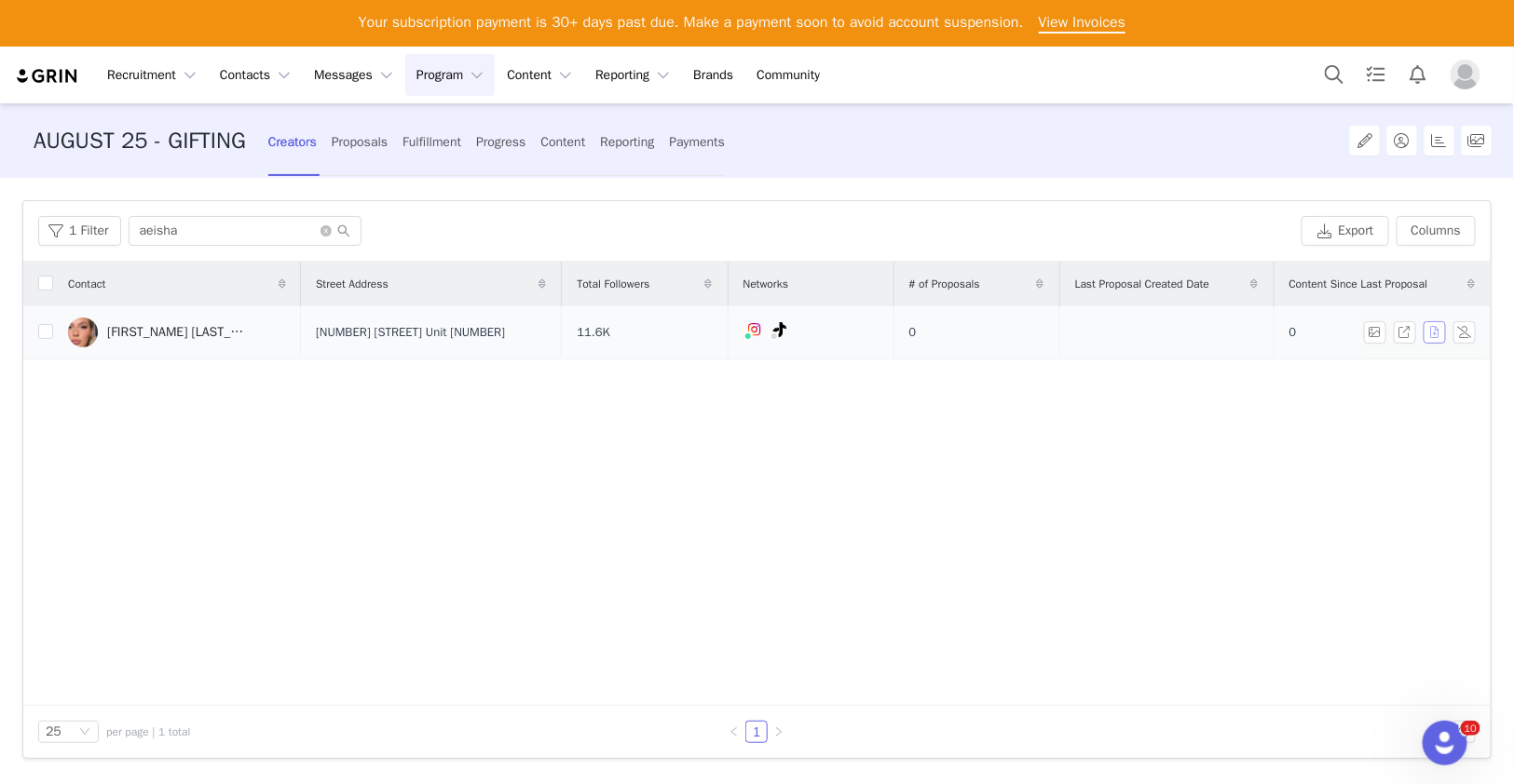 click at bounding box center (1435, 332) 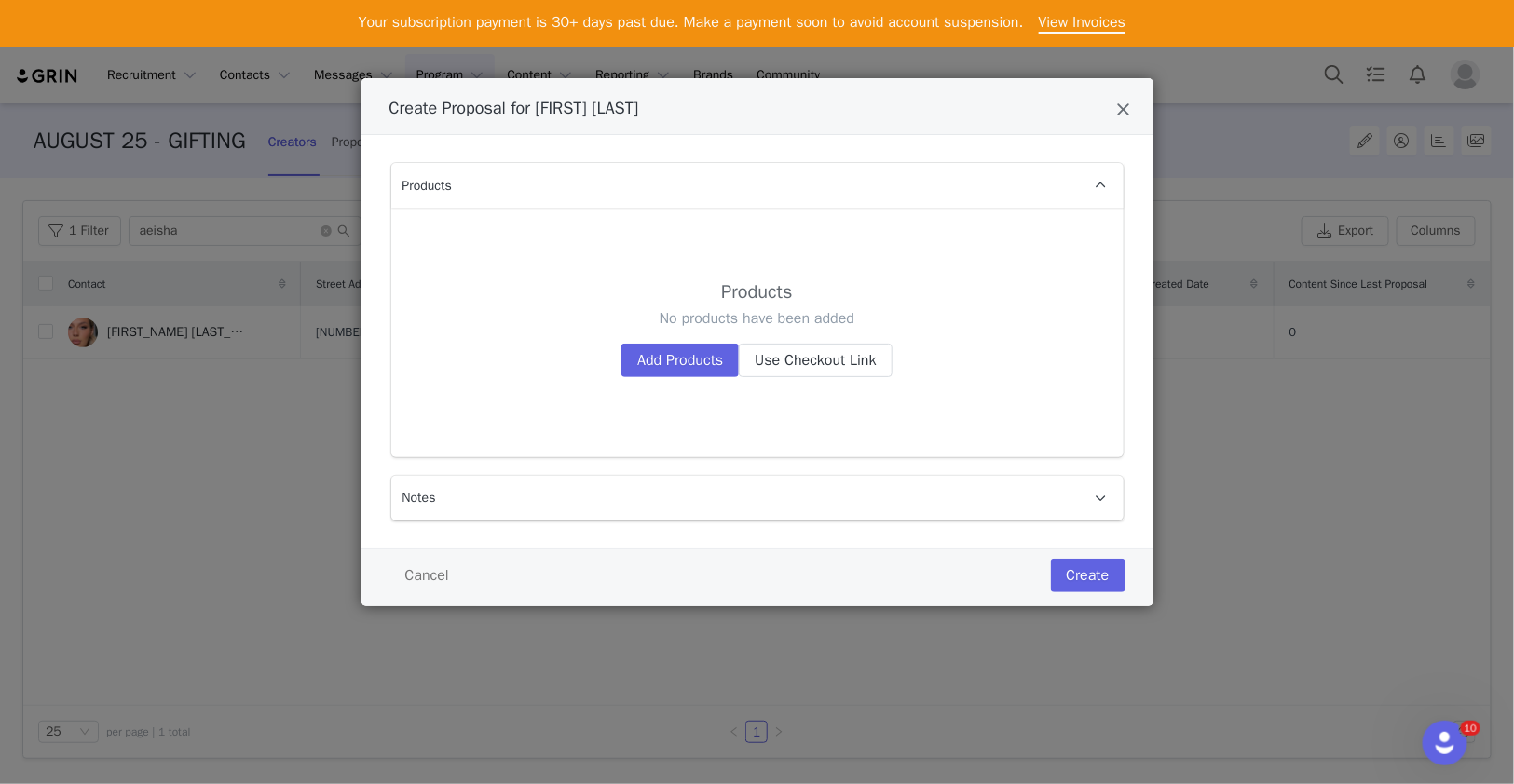 click on "Products No products have been added Add Products Use Checkout Link" at bounding box center (757, 331) 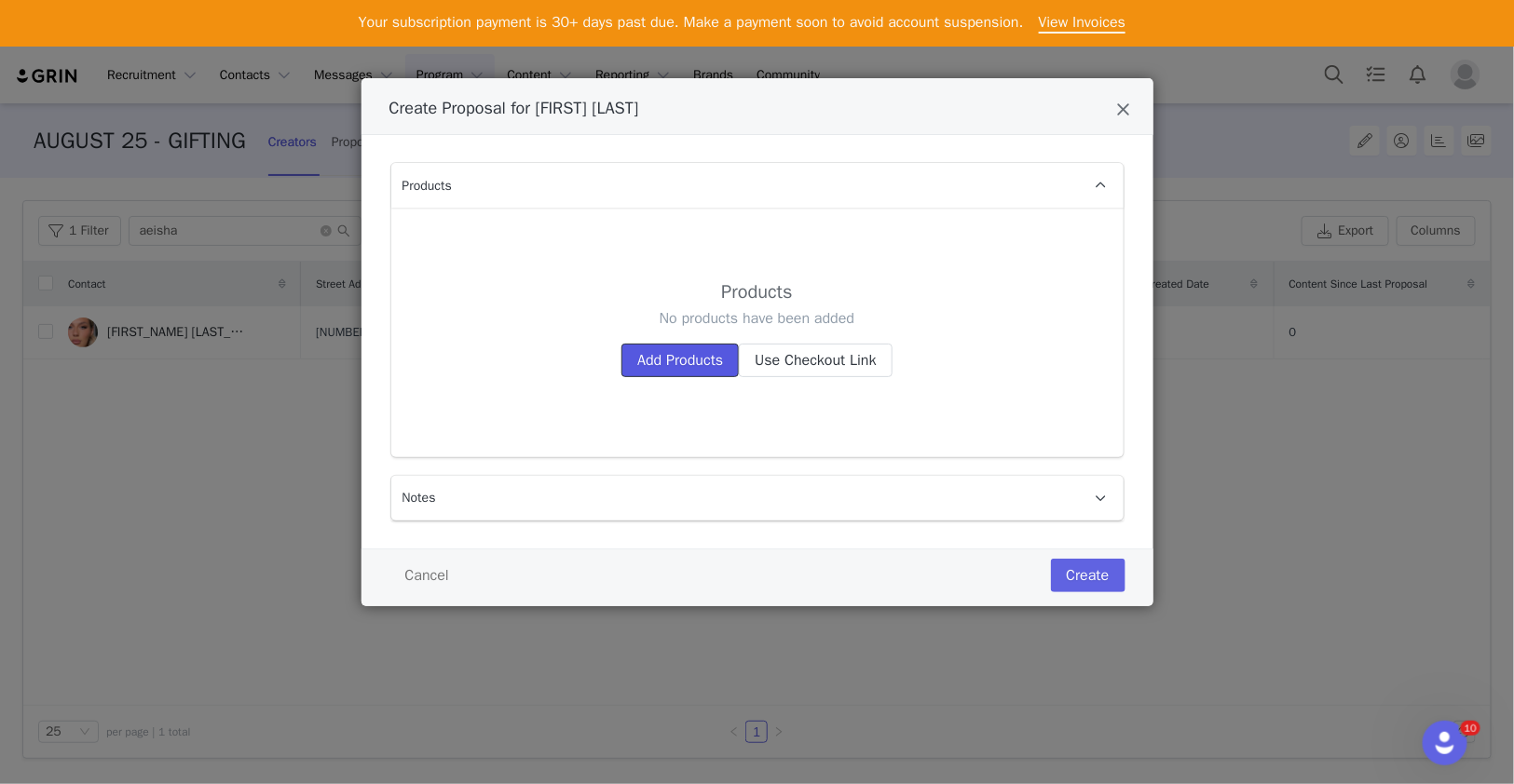 click on "Add Products" at bounding box center (680, 360) 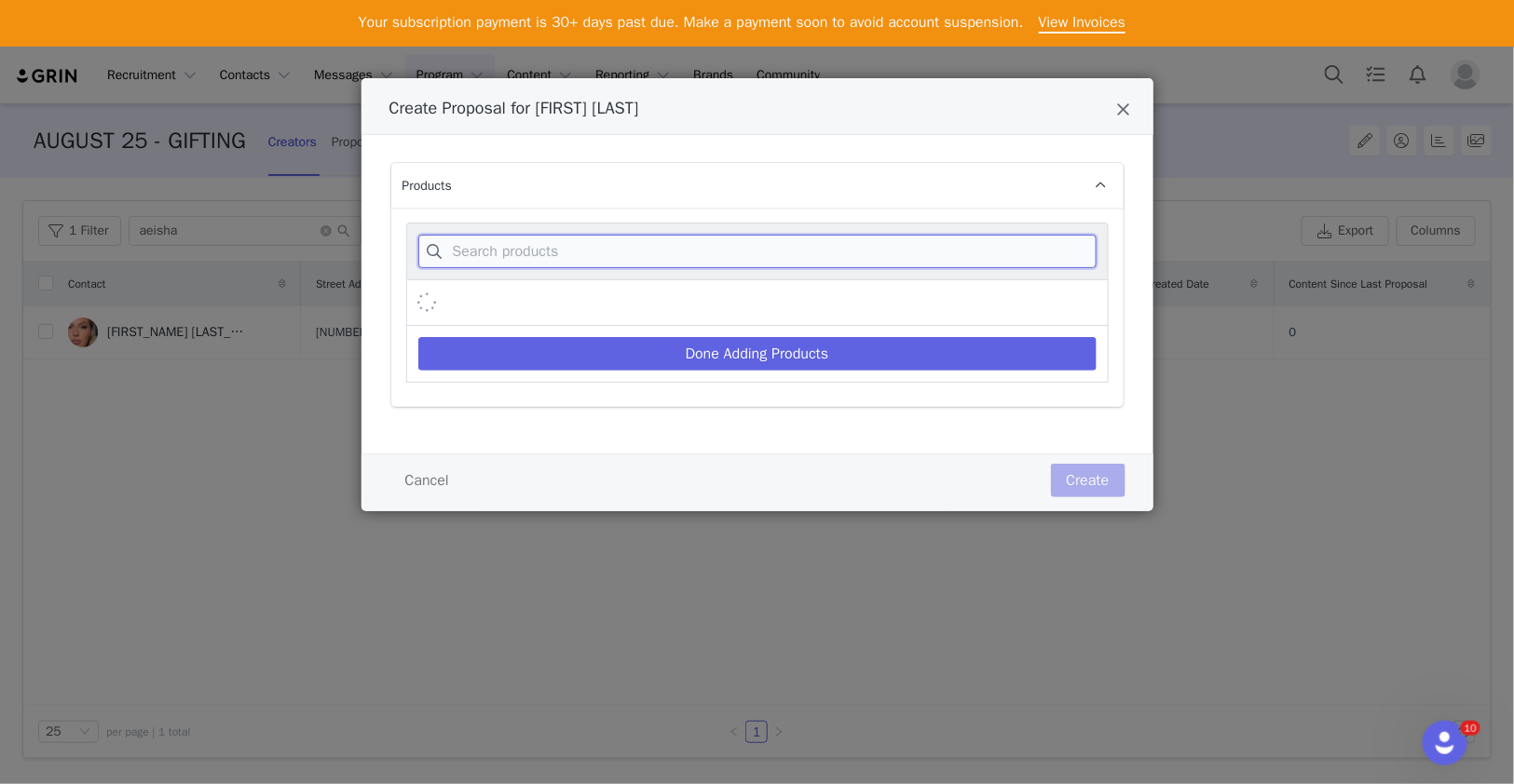 click at bounding box center (757, 251) 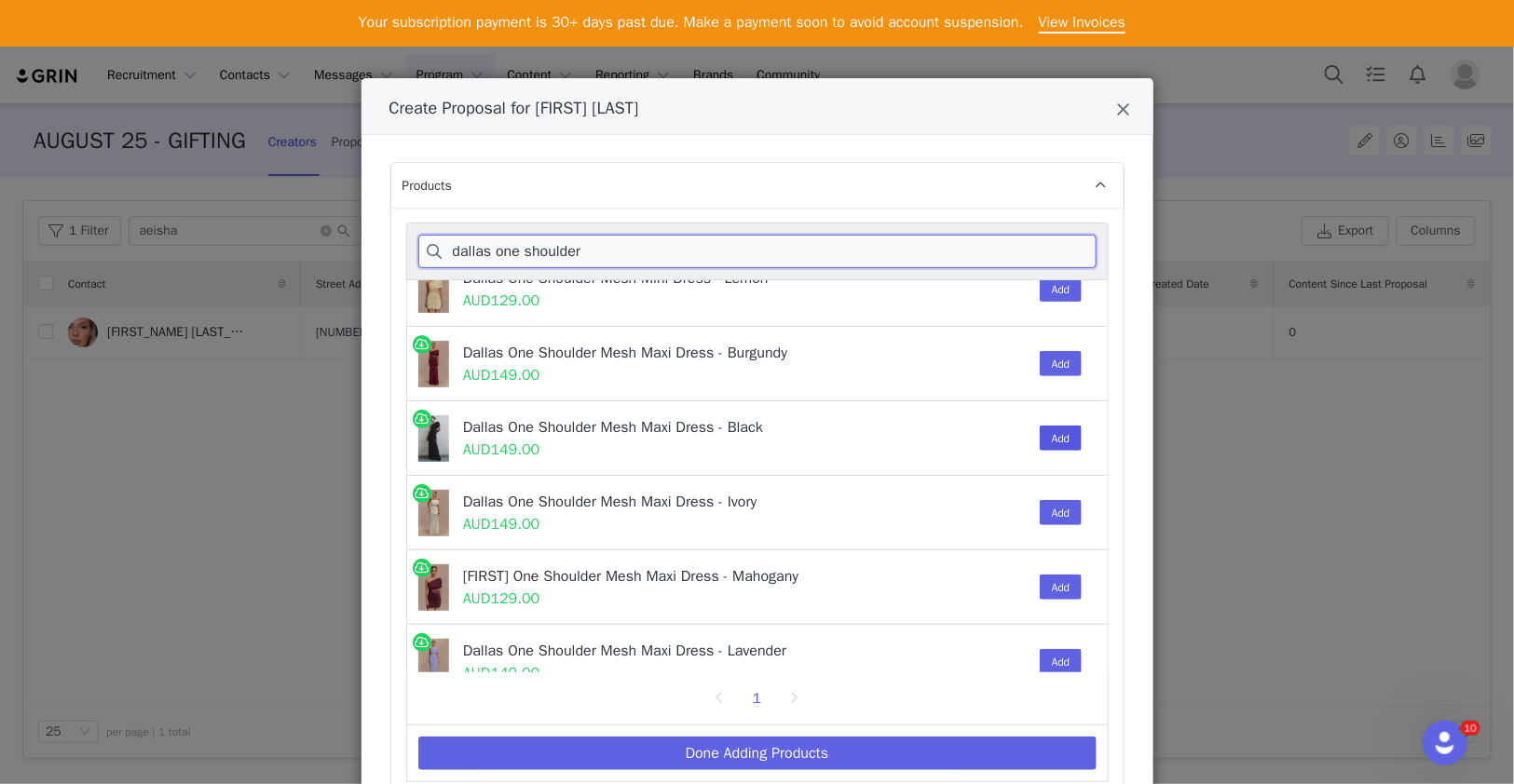 scroll, scrollTop: 52, scrollLeft: 0, axis: vertical 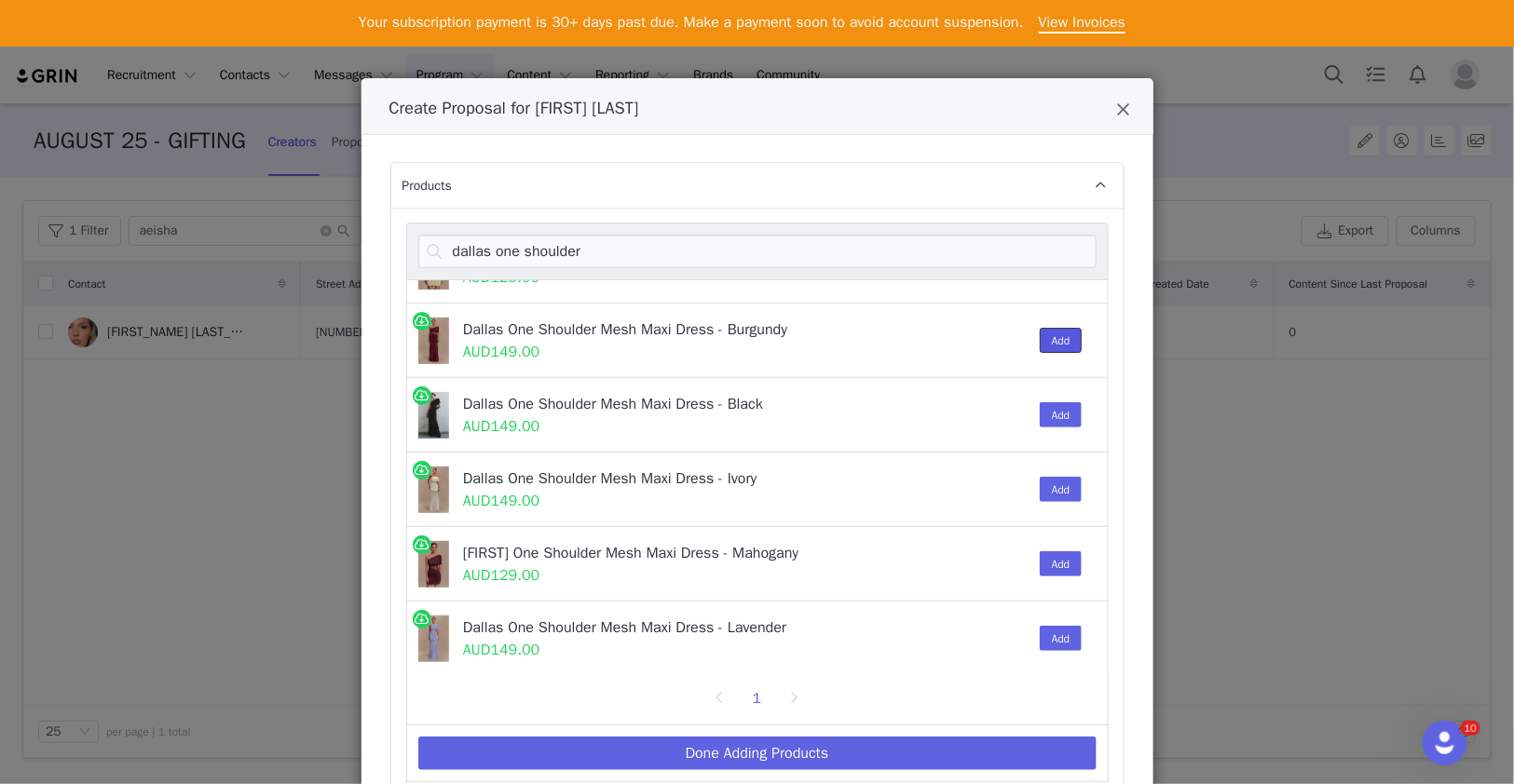 click on "Add" at bounding box center [1061, 340] 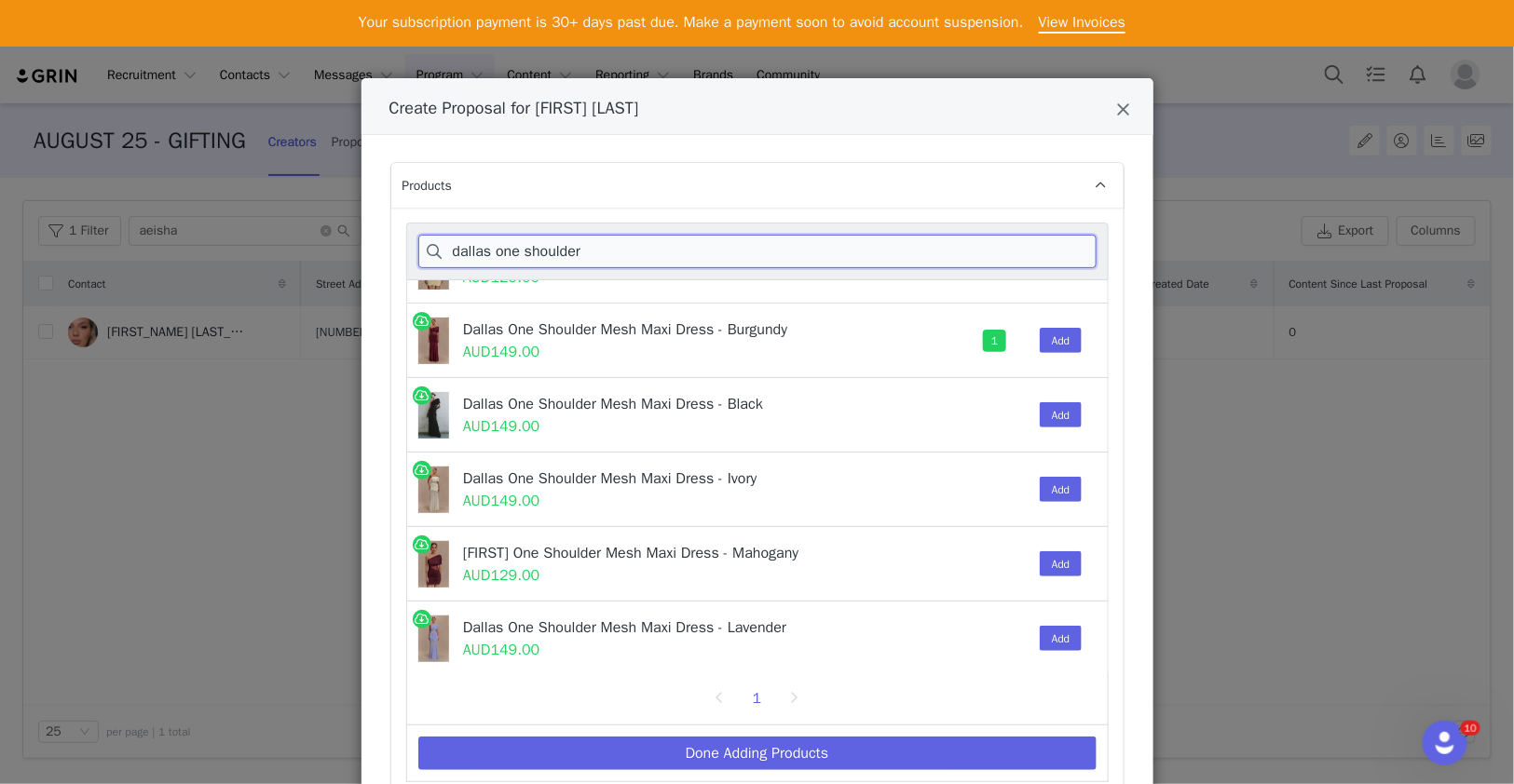 drag, startPoint x: 619, startPoint y: 250, endPoint x: 132, endPoint y: 250, distance: 487 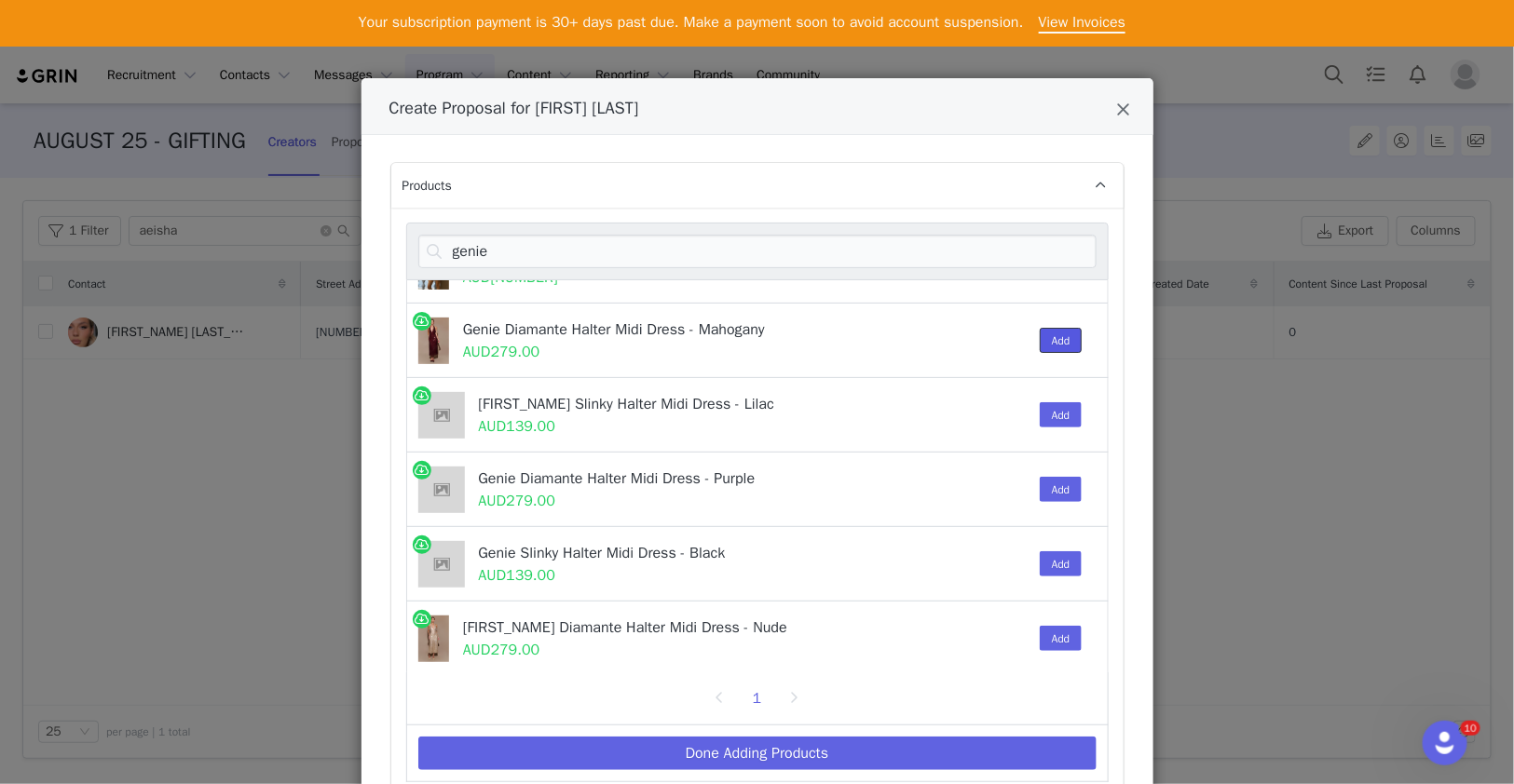 click on "Add" at bounding box center (1061, 340) 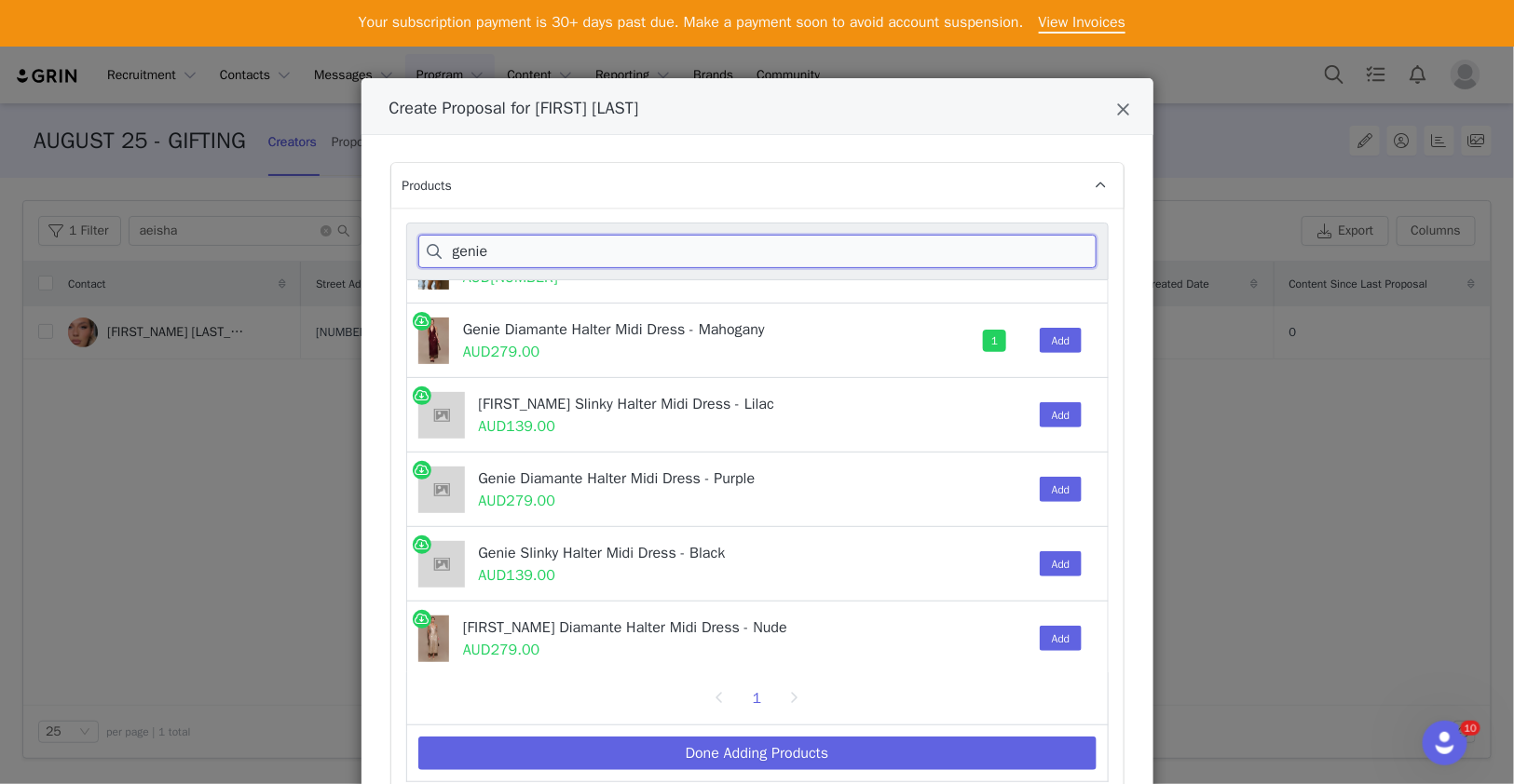 click on "genie" at bounding box center (757, 251) 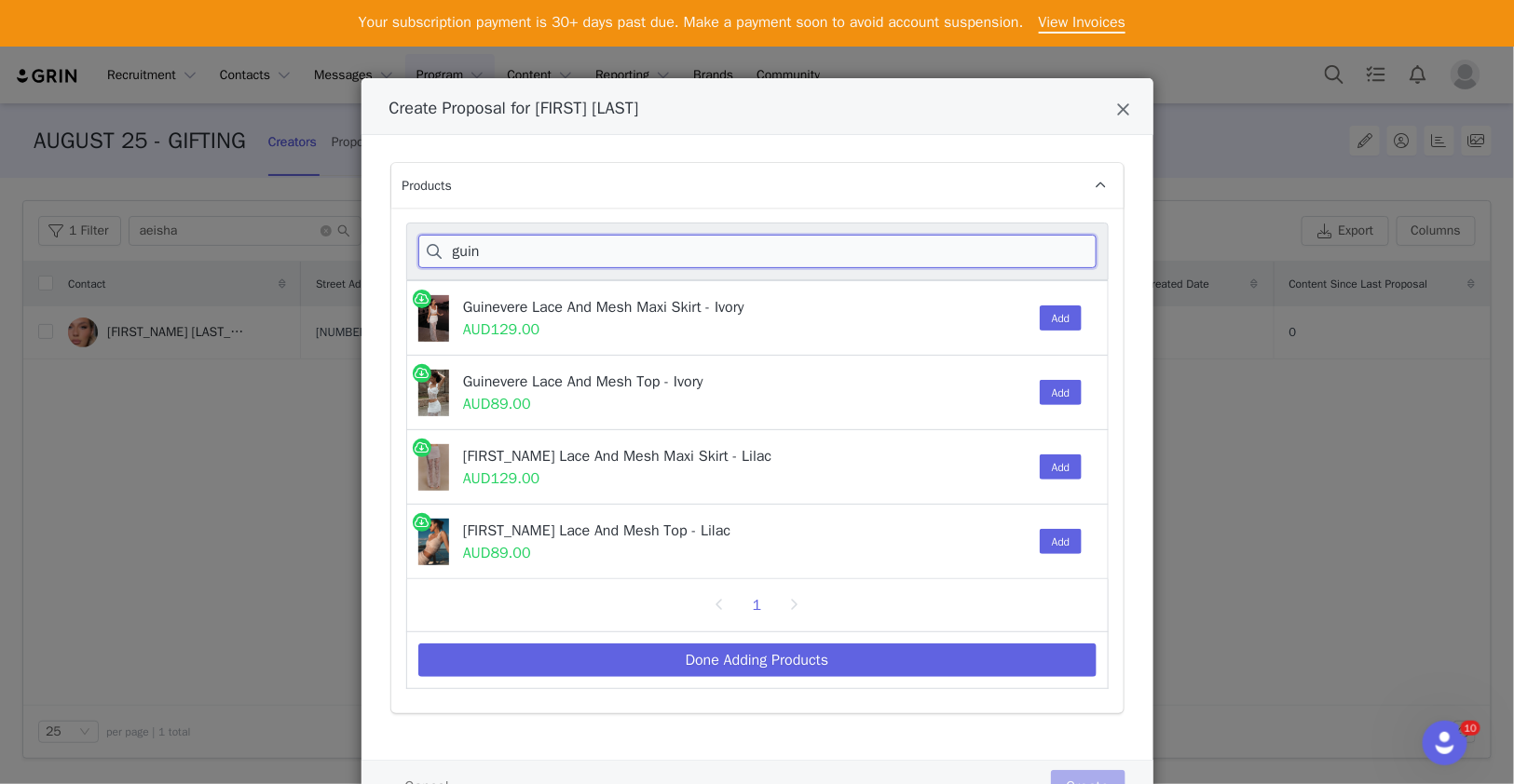 scroll, scrollTop: 0, scrollLeft: 0, axis: both 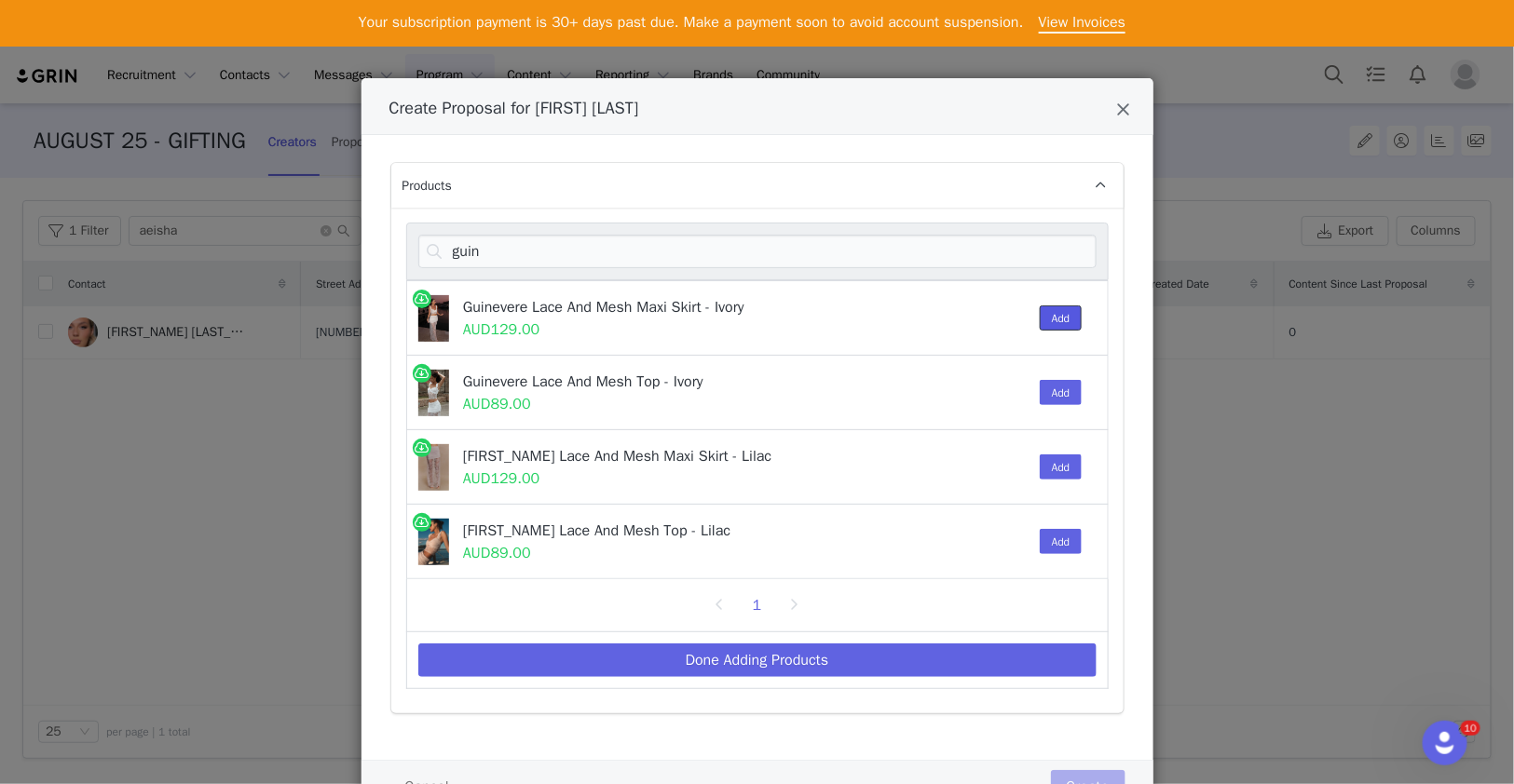 click on "Add" at bounding box center (1061, 318) 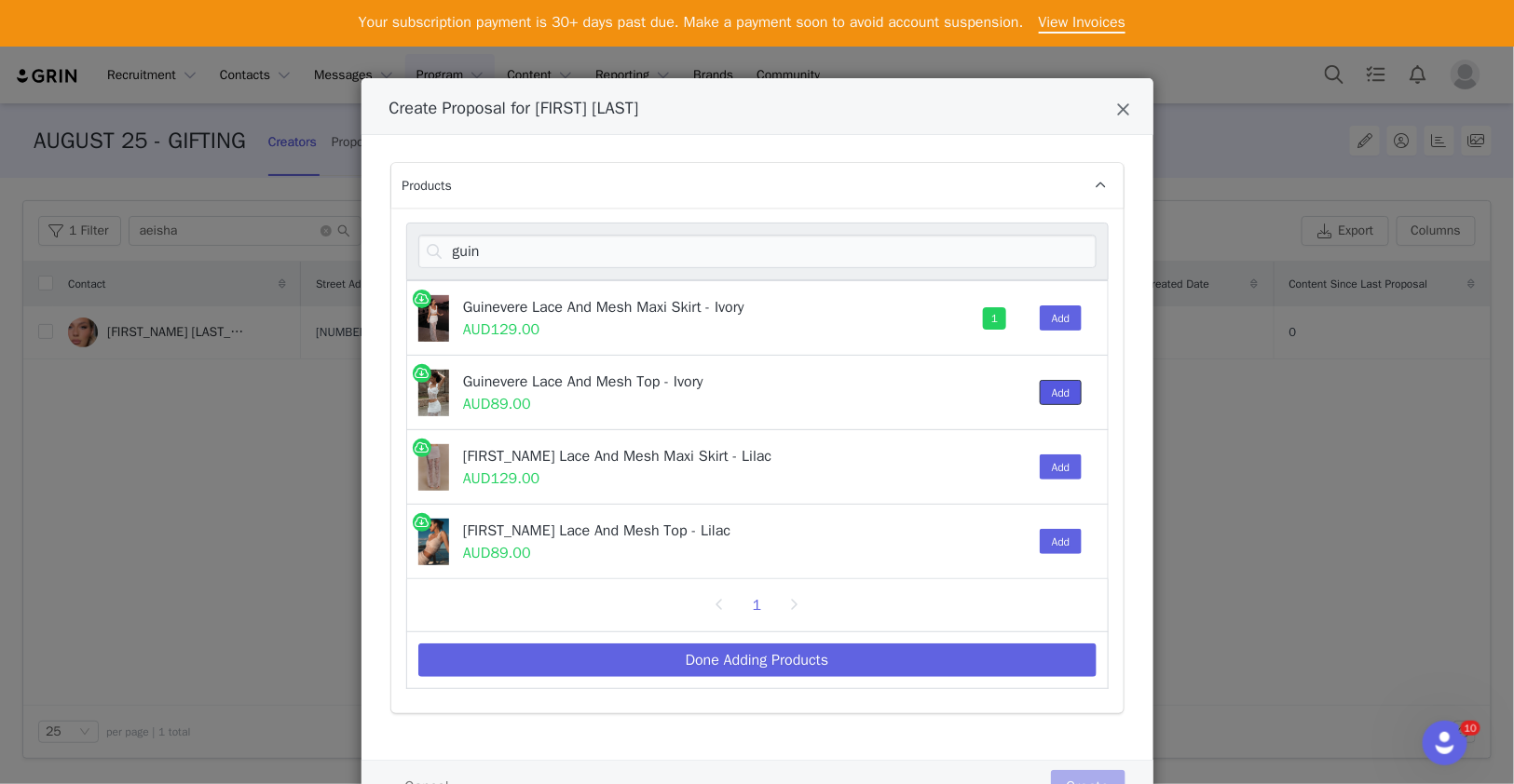 click on "Add" at bounding box center [1061, 392] 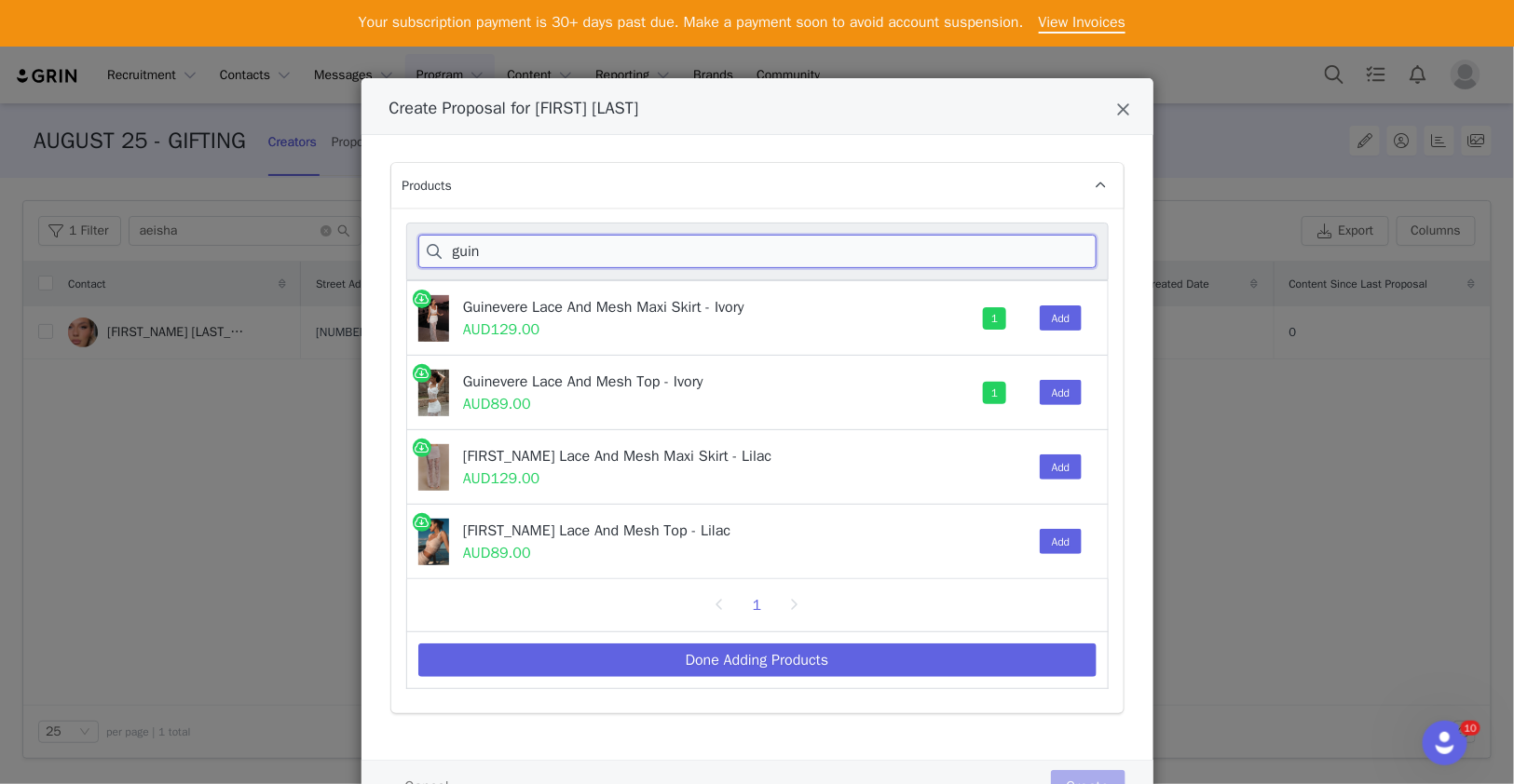 click on "guin" at bounding box center (757, 251) 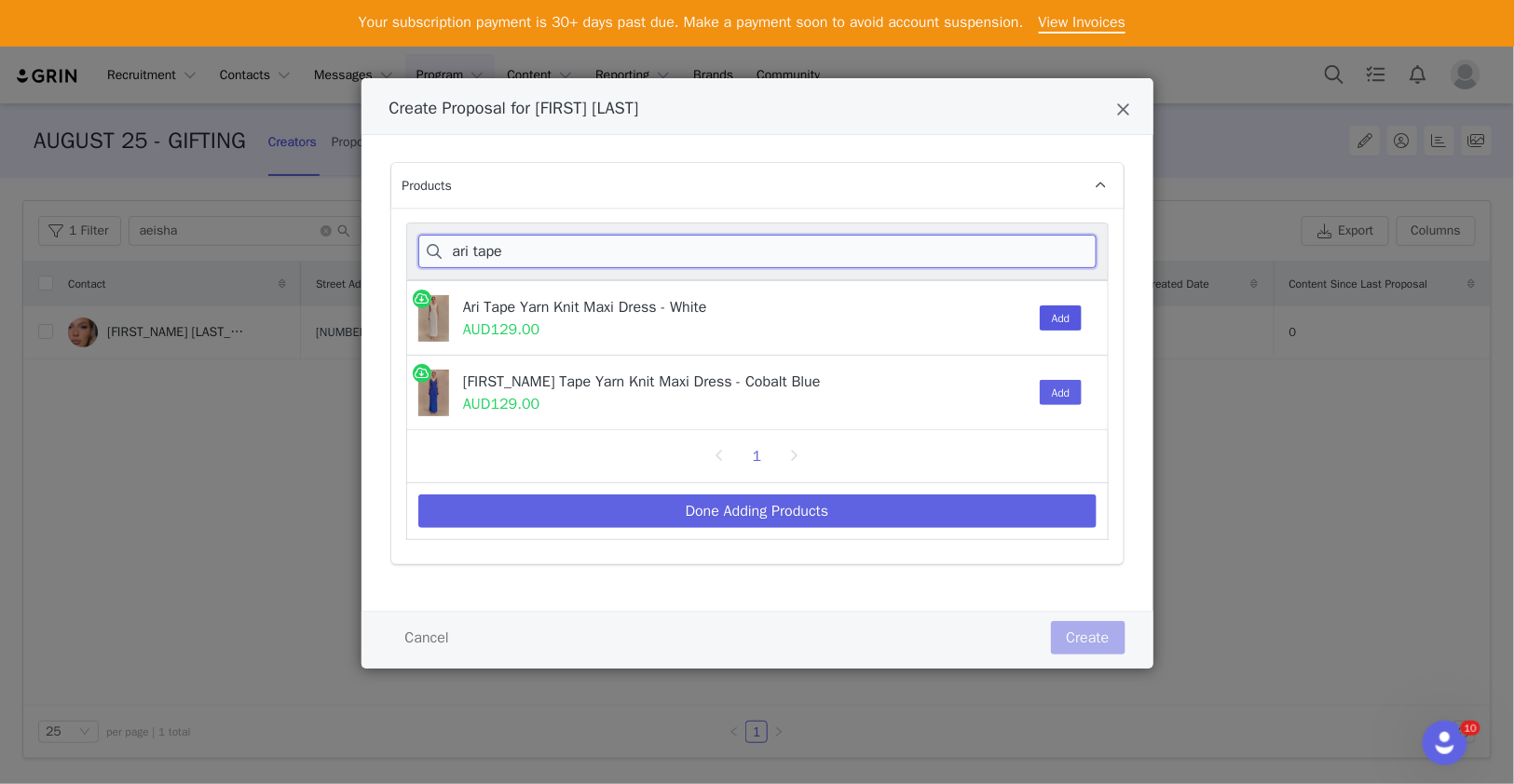 type on "ari tape" 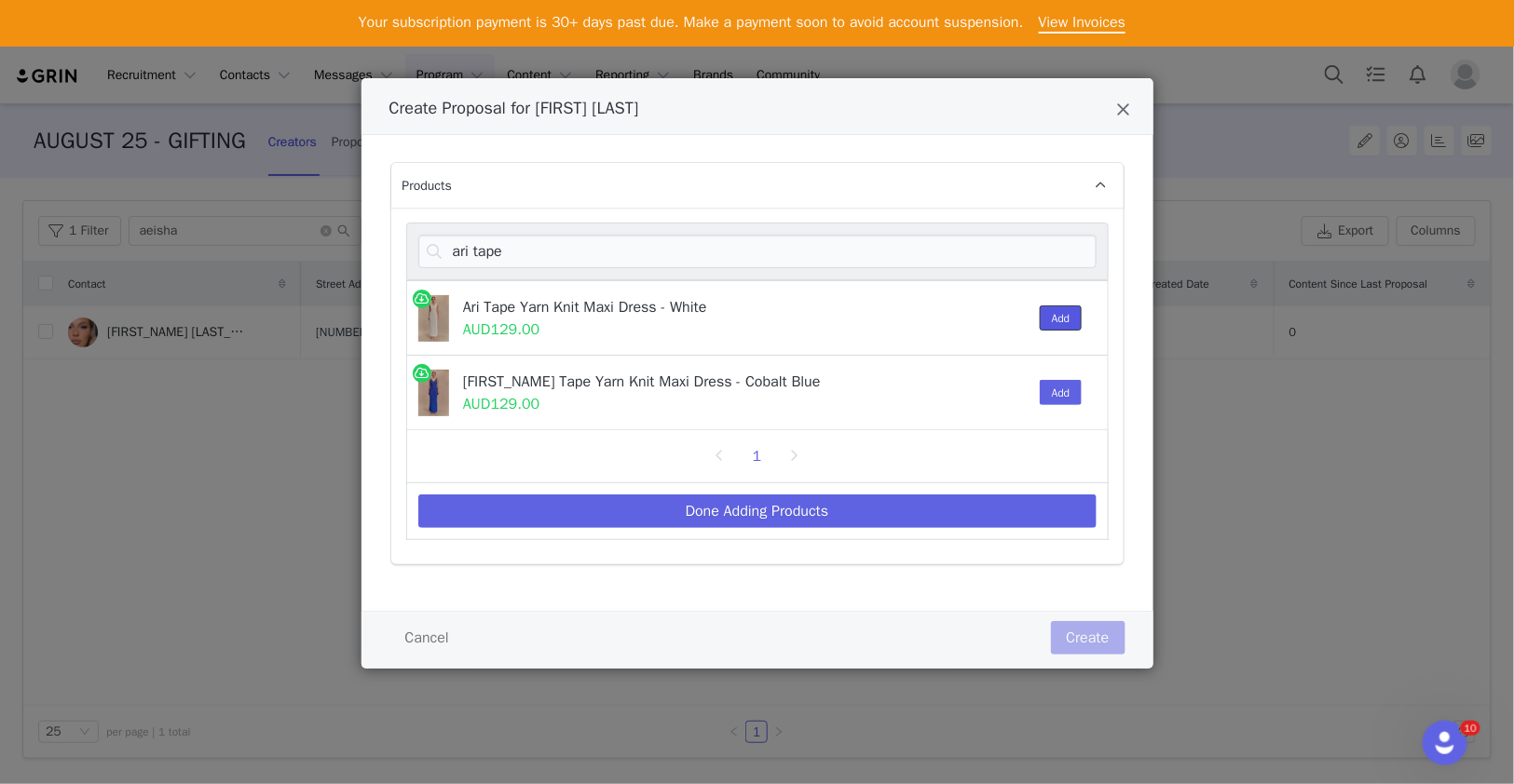 click on "Add" at bounding box center [1061, 318] 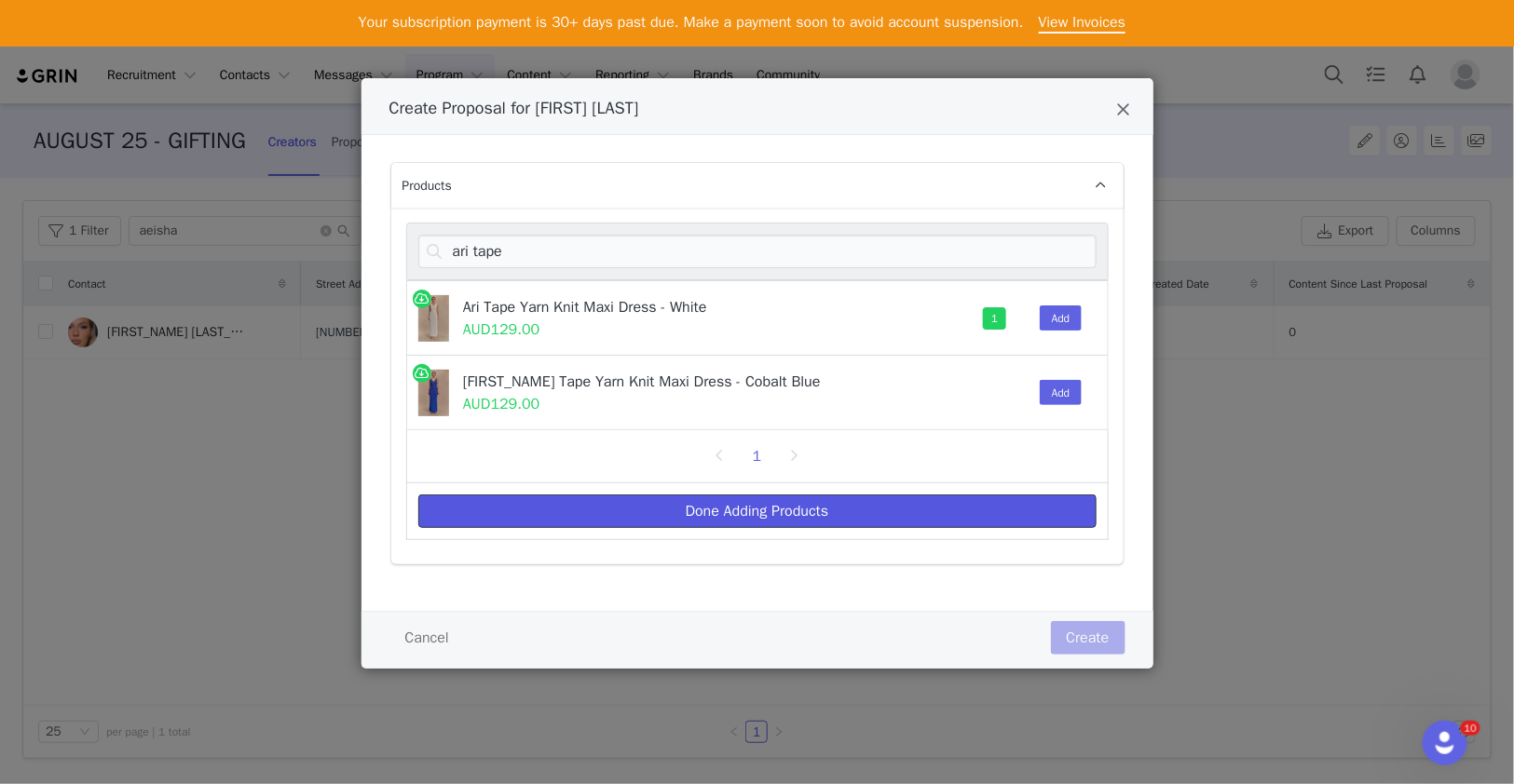 click on "Done Adding Products" at bounding box center [757, 511] 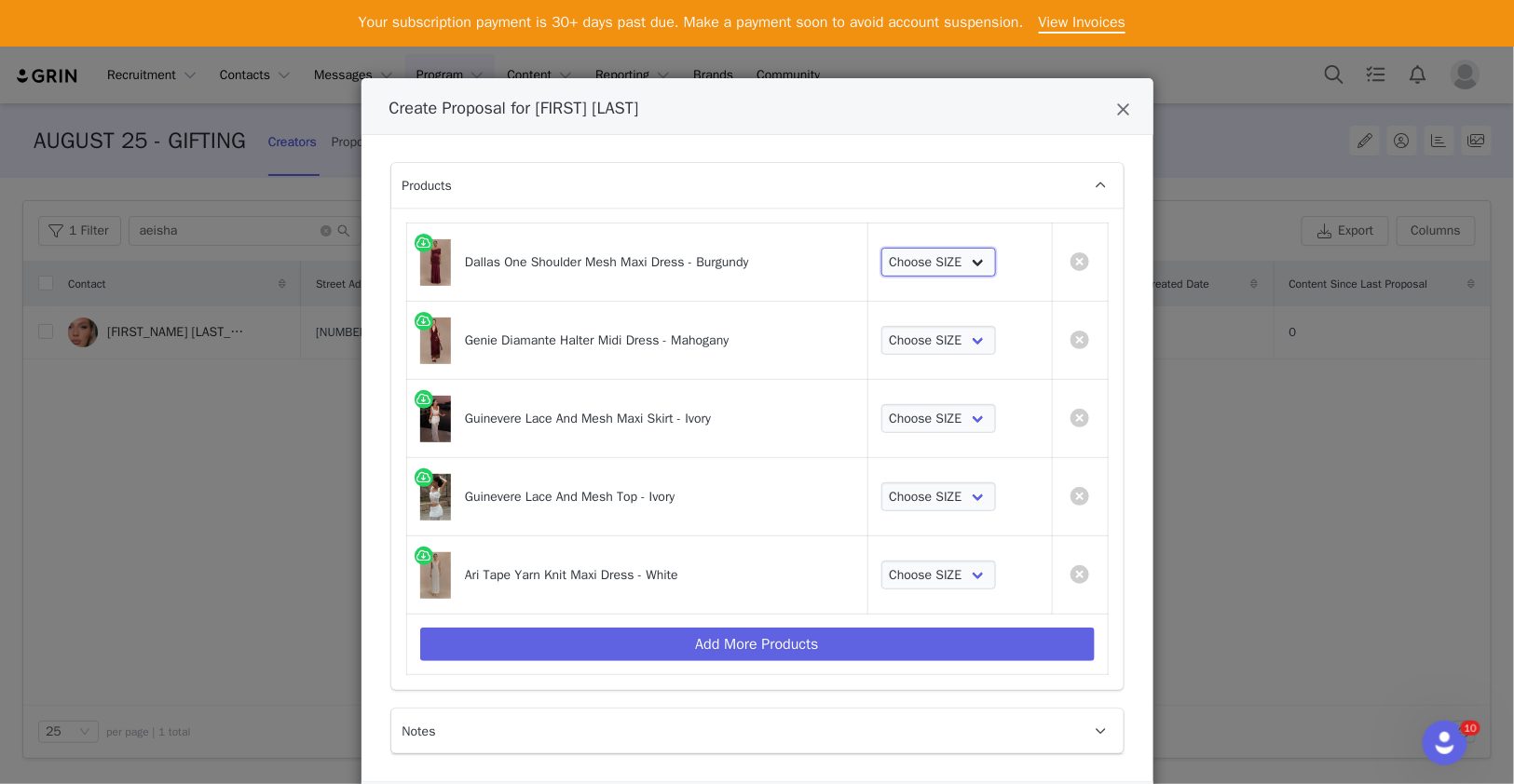 click on "Choose SIZE  XXS   XS   S   M   L   XL   XXL   3XL" at bounding box center (939, 263) 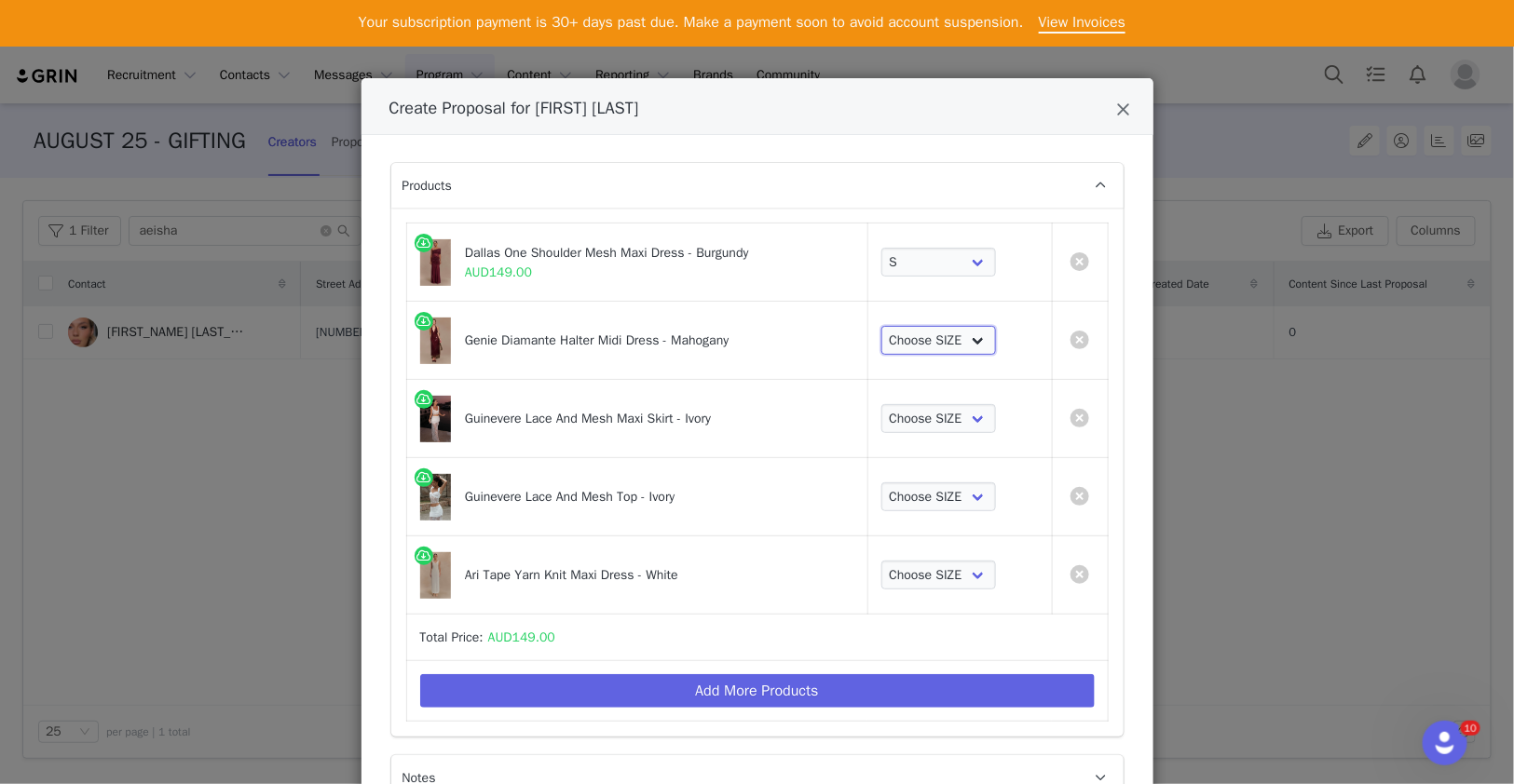 click on "Choose SIZE  XXS   XS   S   M   L   XL   XXL   3XL" at bounding box center [939, 341] 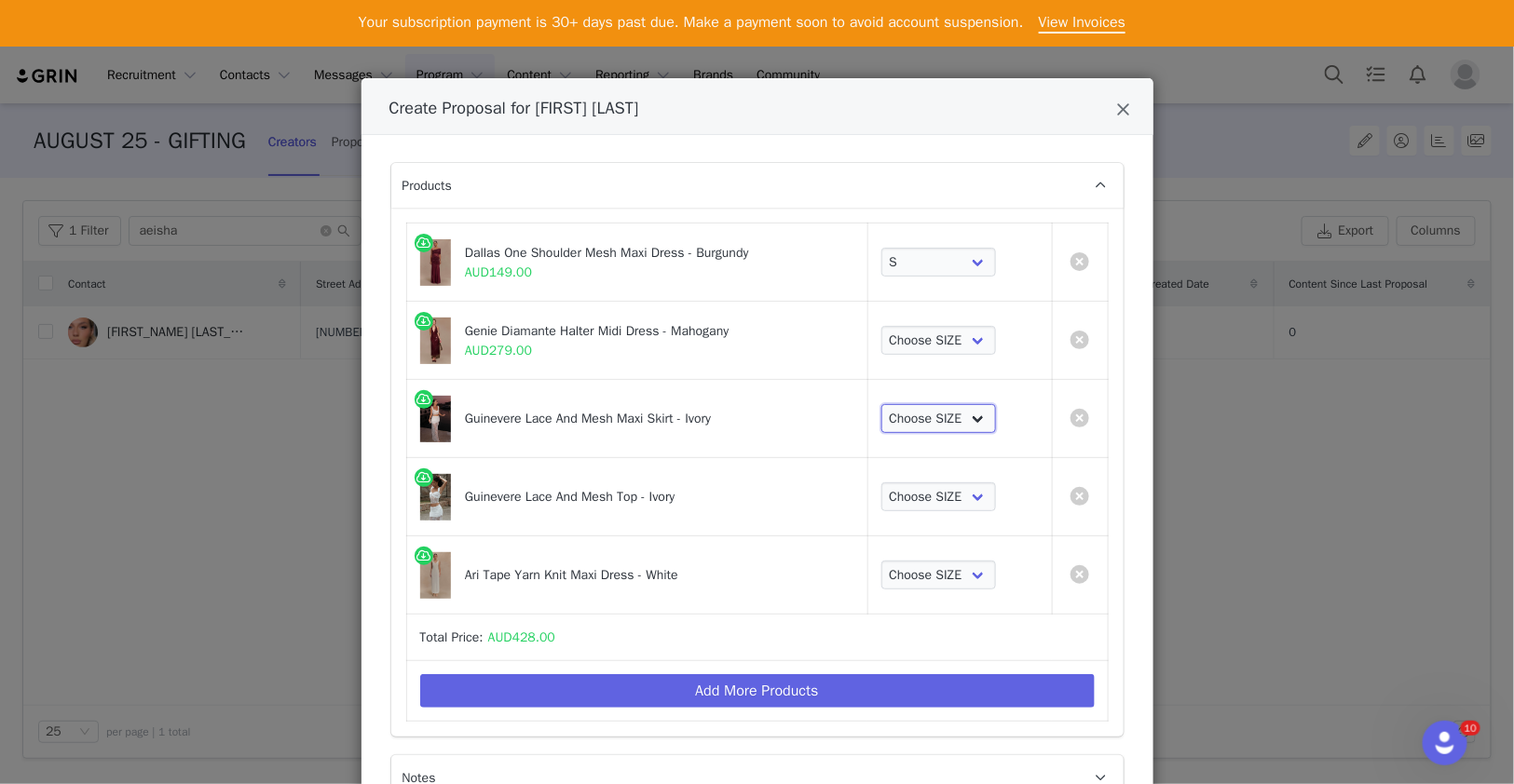click on "Choose SIZE  XXS   XS   S   M   L   XL   XXL   3XL" at bounding box center [939, 419] 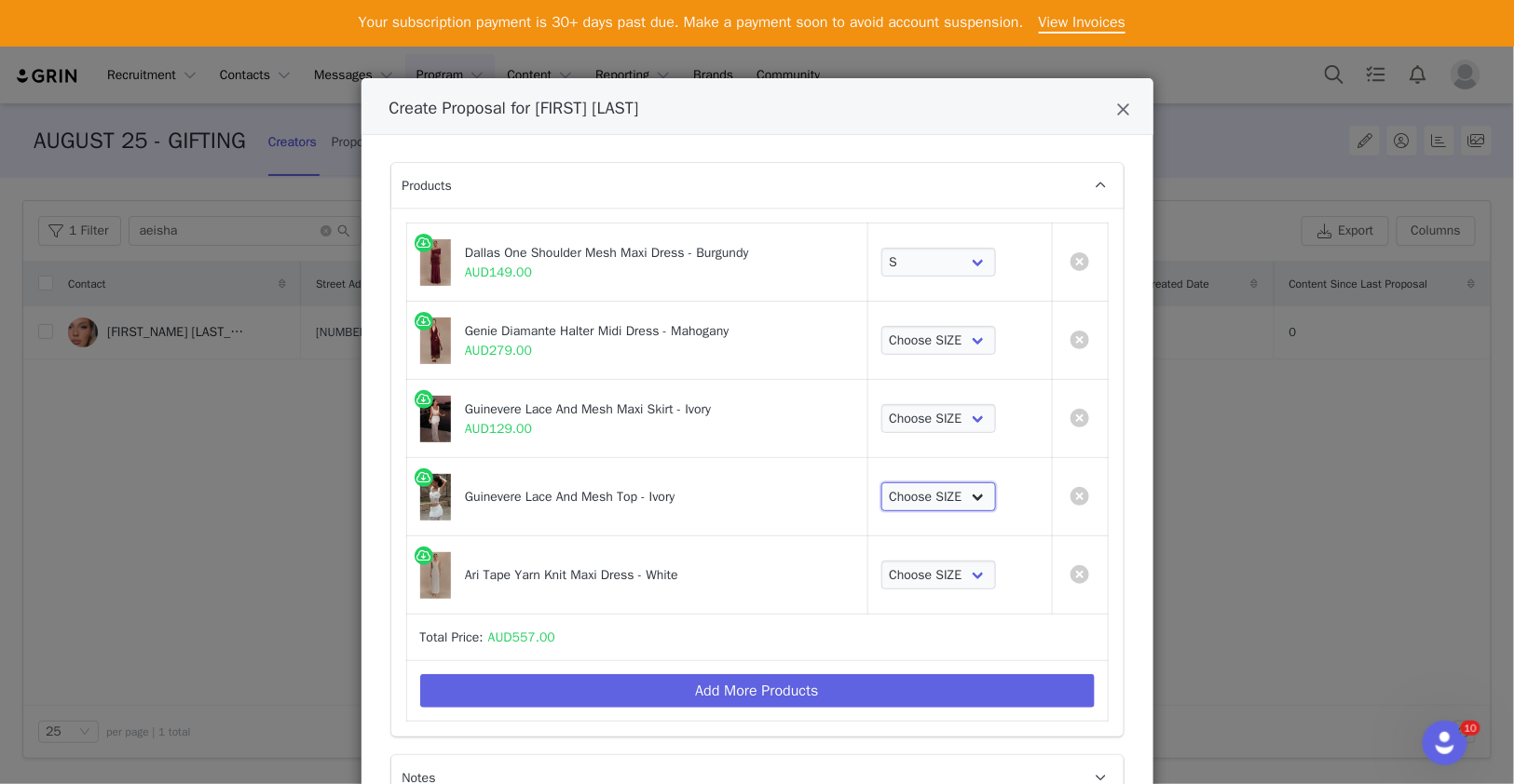 click on "Choose SIZE  XXS   XS   S   M   L   XL   XXL   3XL" at bounding box center (939, 497) 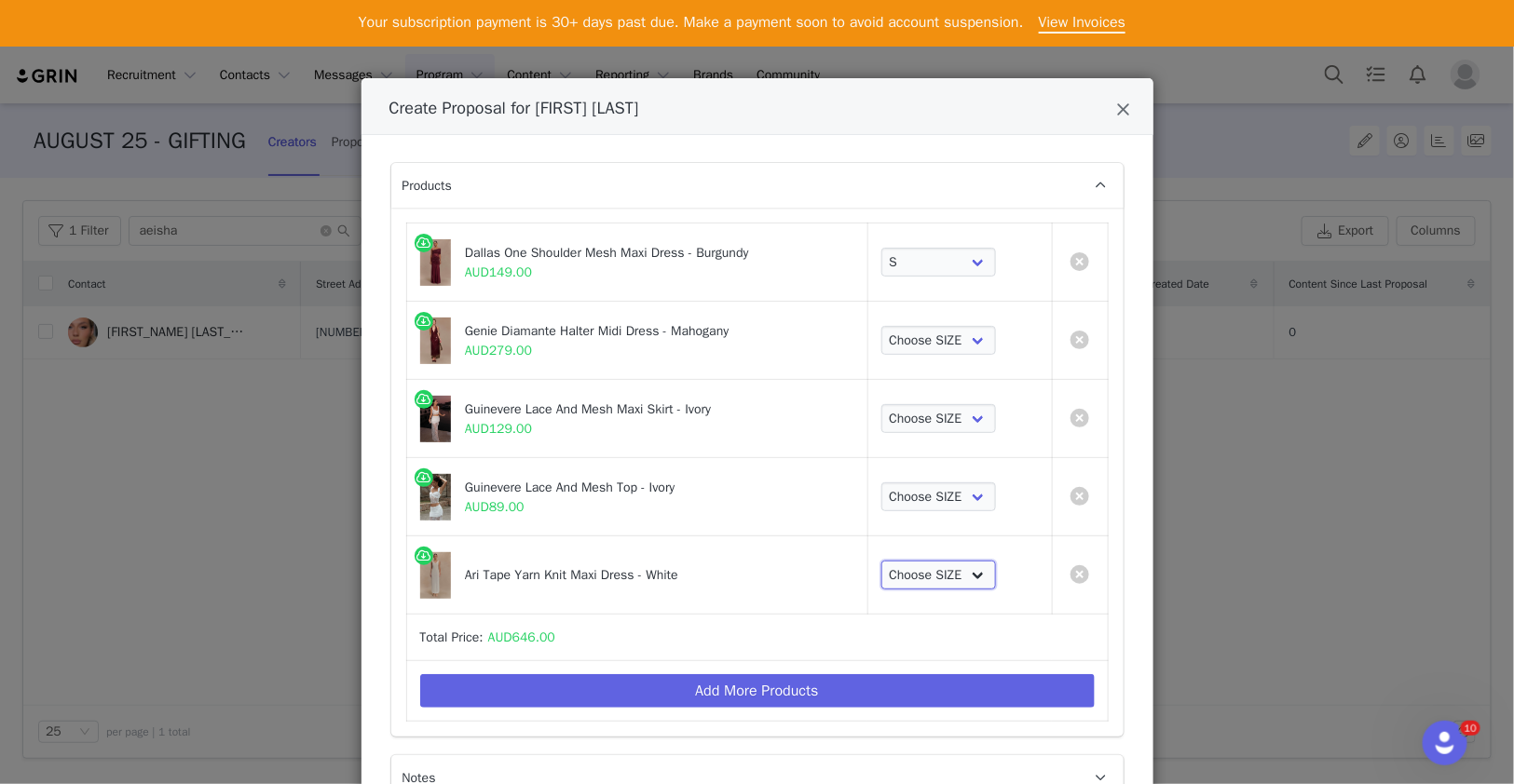 click on "Choose SIZE  XXS   XS   S   M   L   XL   XXL   3XL" at bounding box center (939, 575) 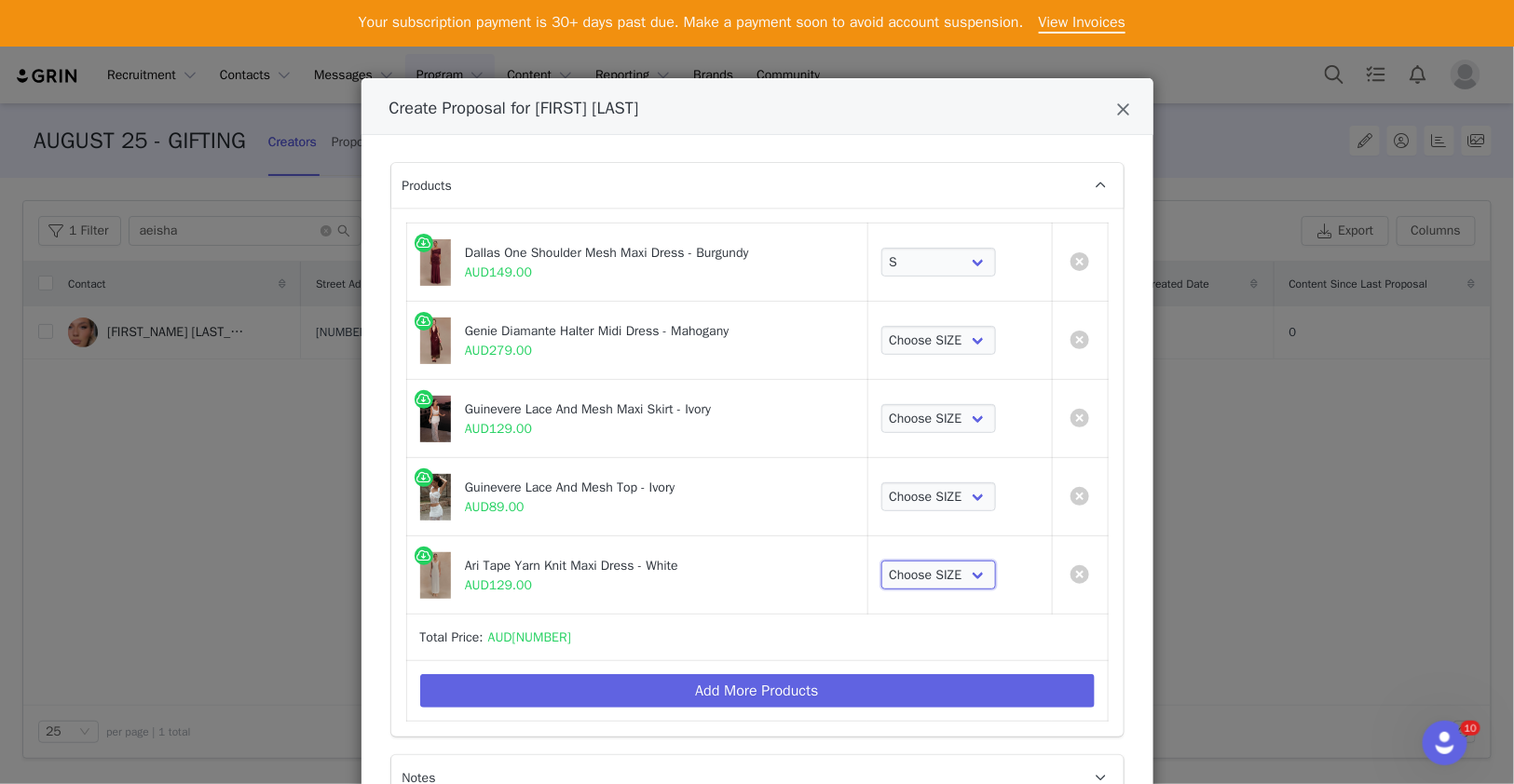 scroll, scrollTop: 143, scrollLeft: 0, axis: vertical 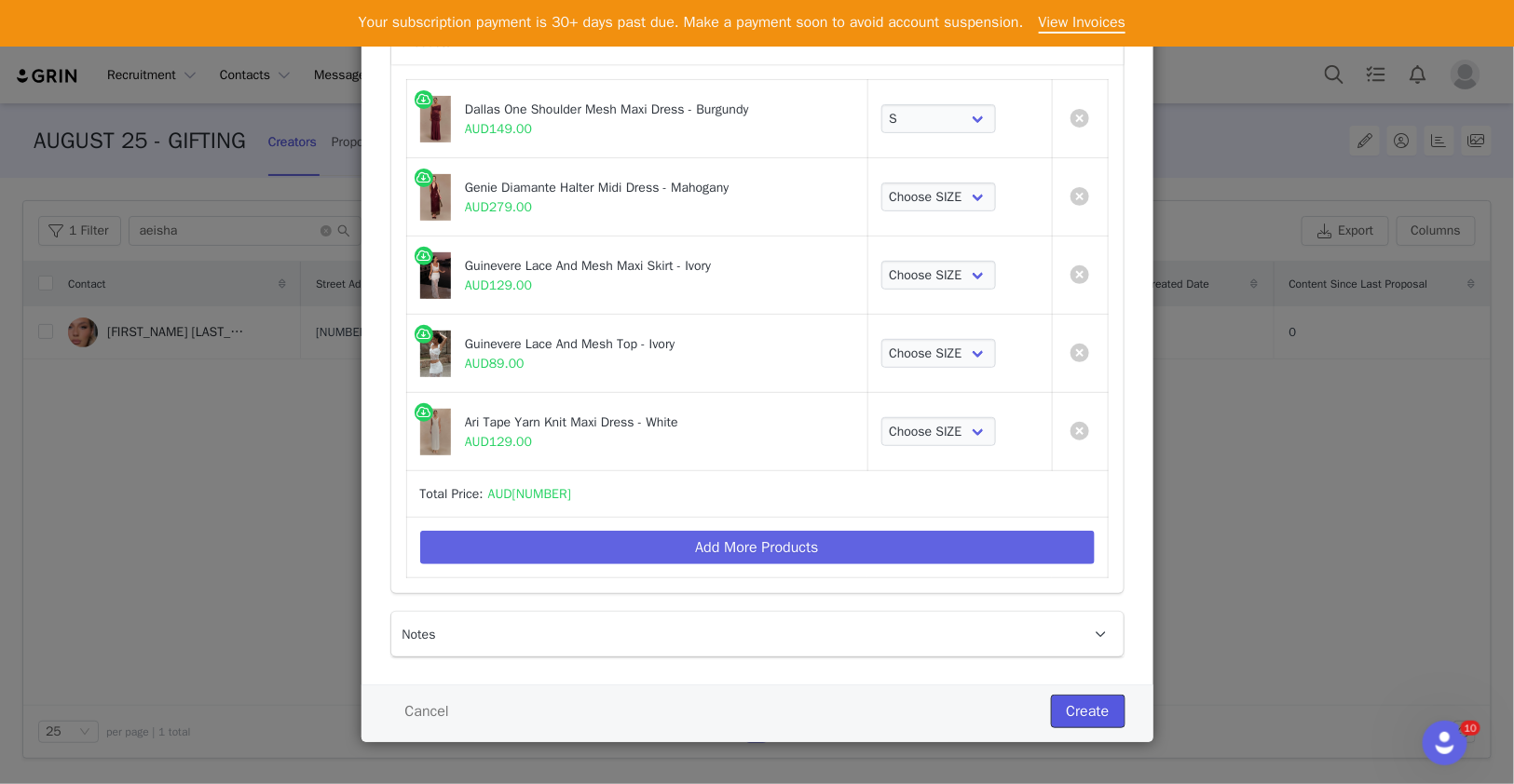 click on "Create" at bounding box center [1088, 711] 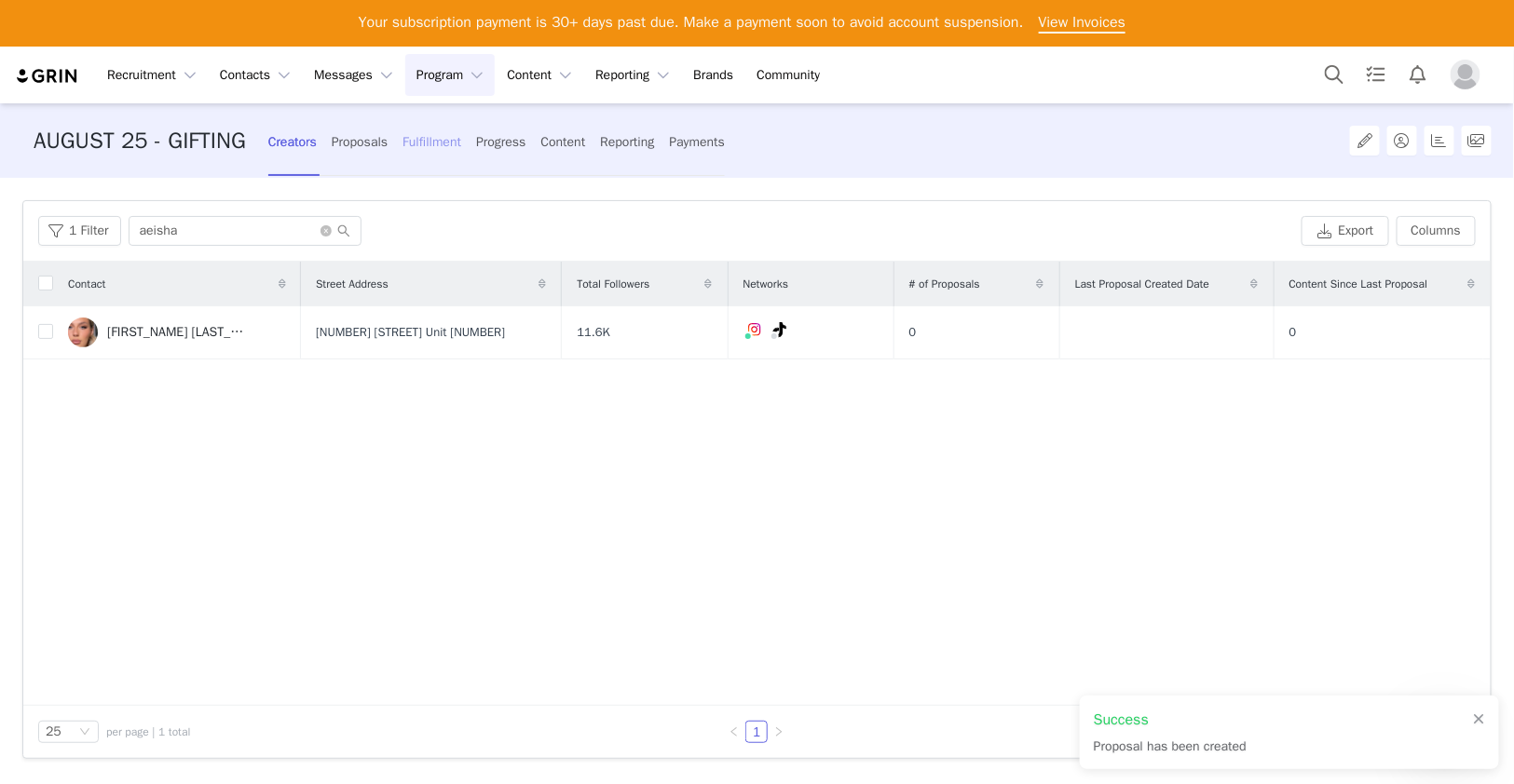 click on "Fulfillment" at bounding box center [431, 142] 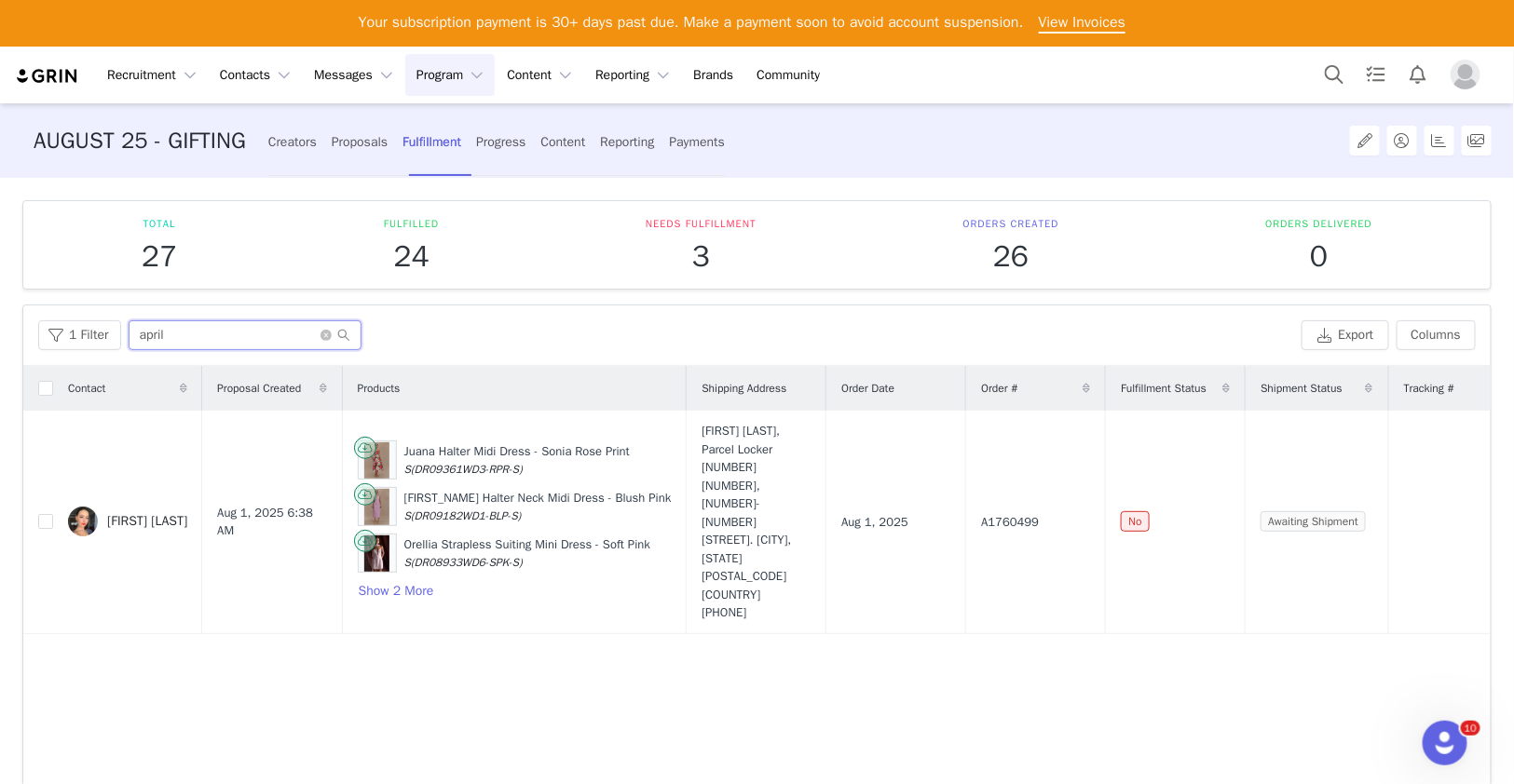 click on "april" at bounding box center (245, 335) 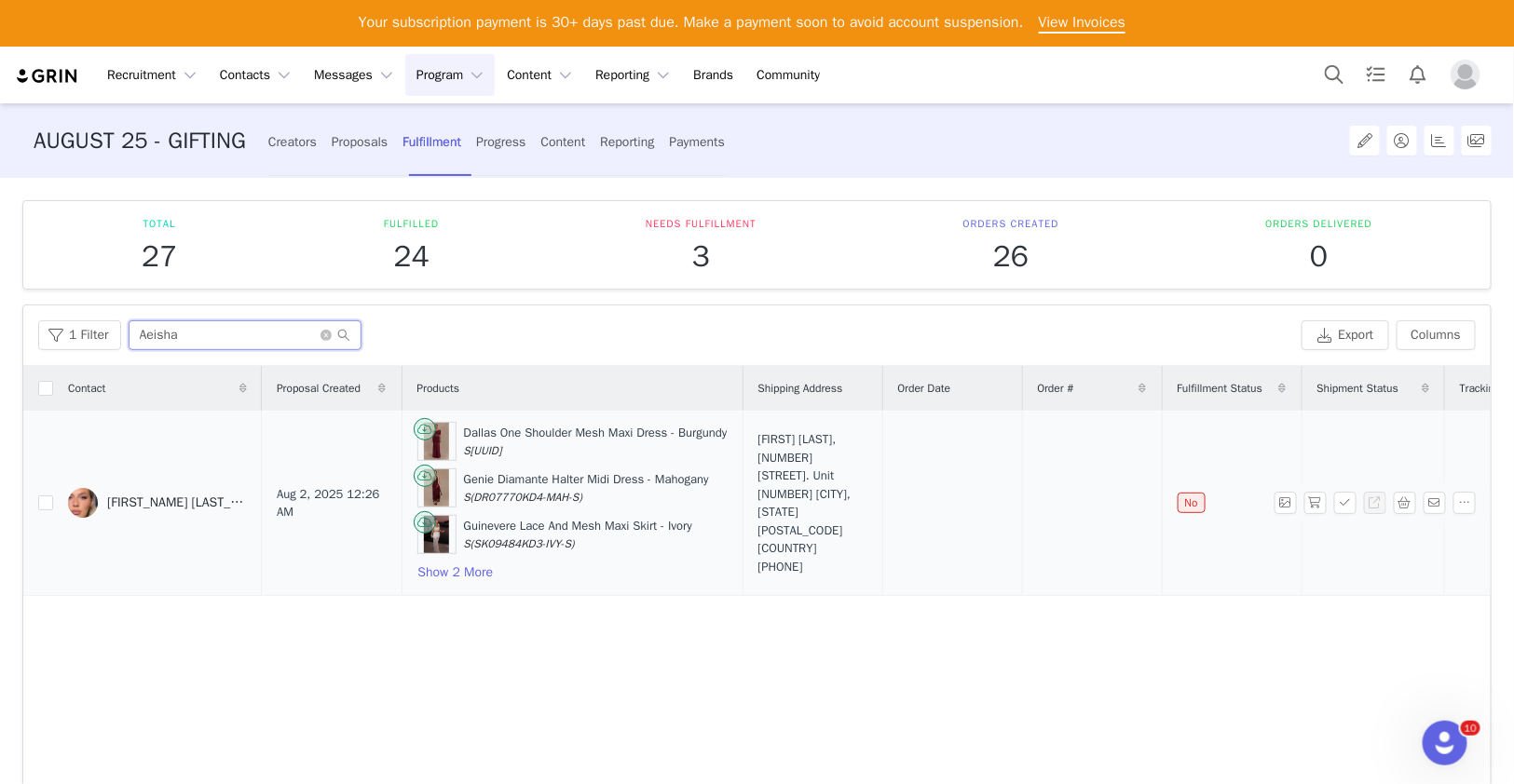 type on "Aeisha" 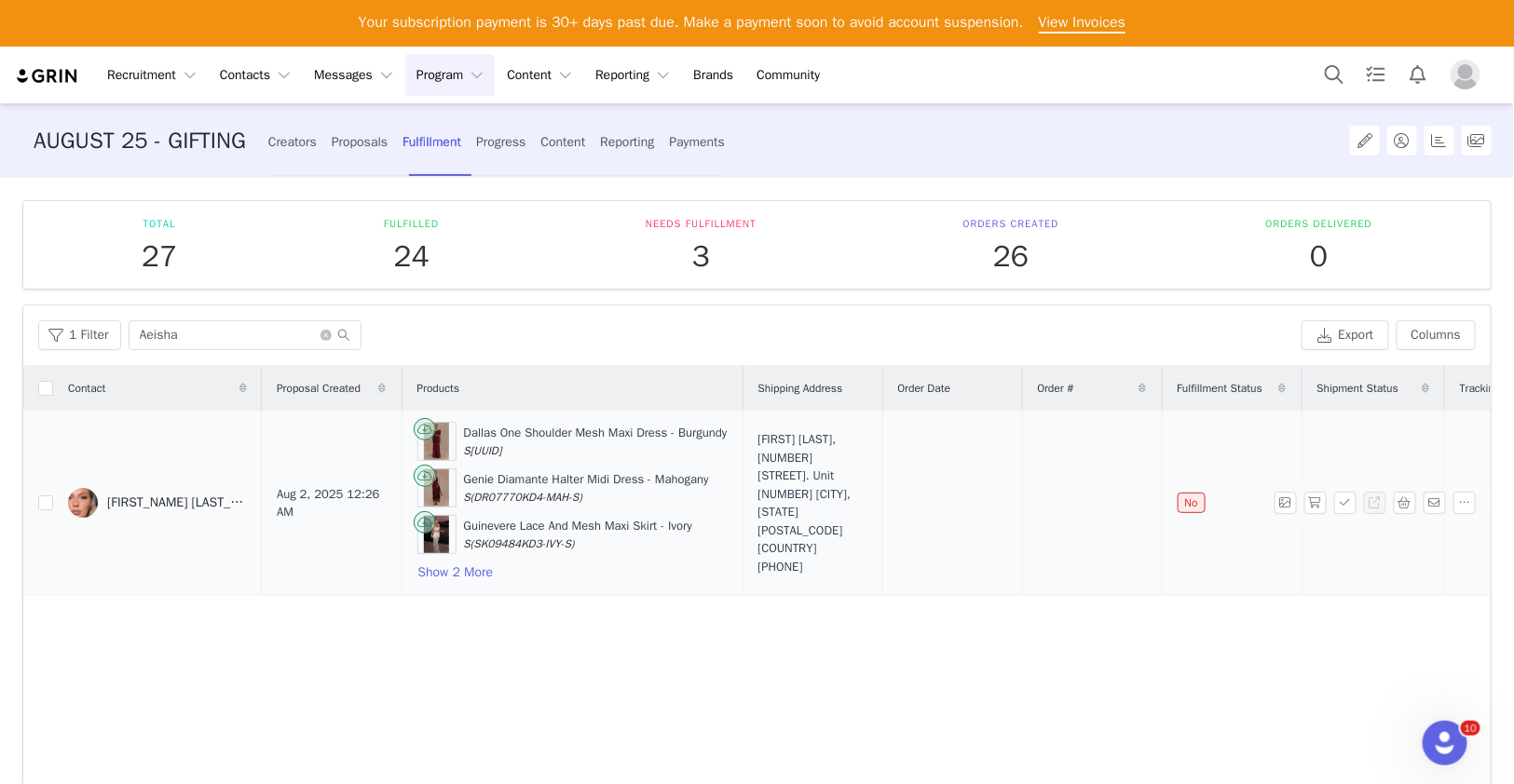 click on "[FIRST_NAME] [LAST_NAME], [NUMBER] [STREET]. Unit [NUMBER] [SUBURB], [STATE] [POSTAL_CODE] [COUNTRY] +[COUNTRY_CODE][PHONE]" at bounding box center (812, 503) 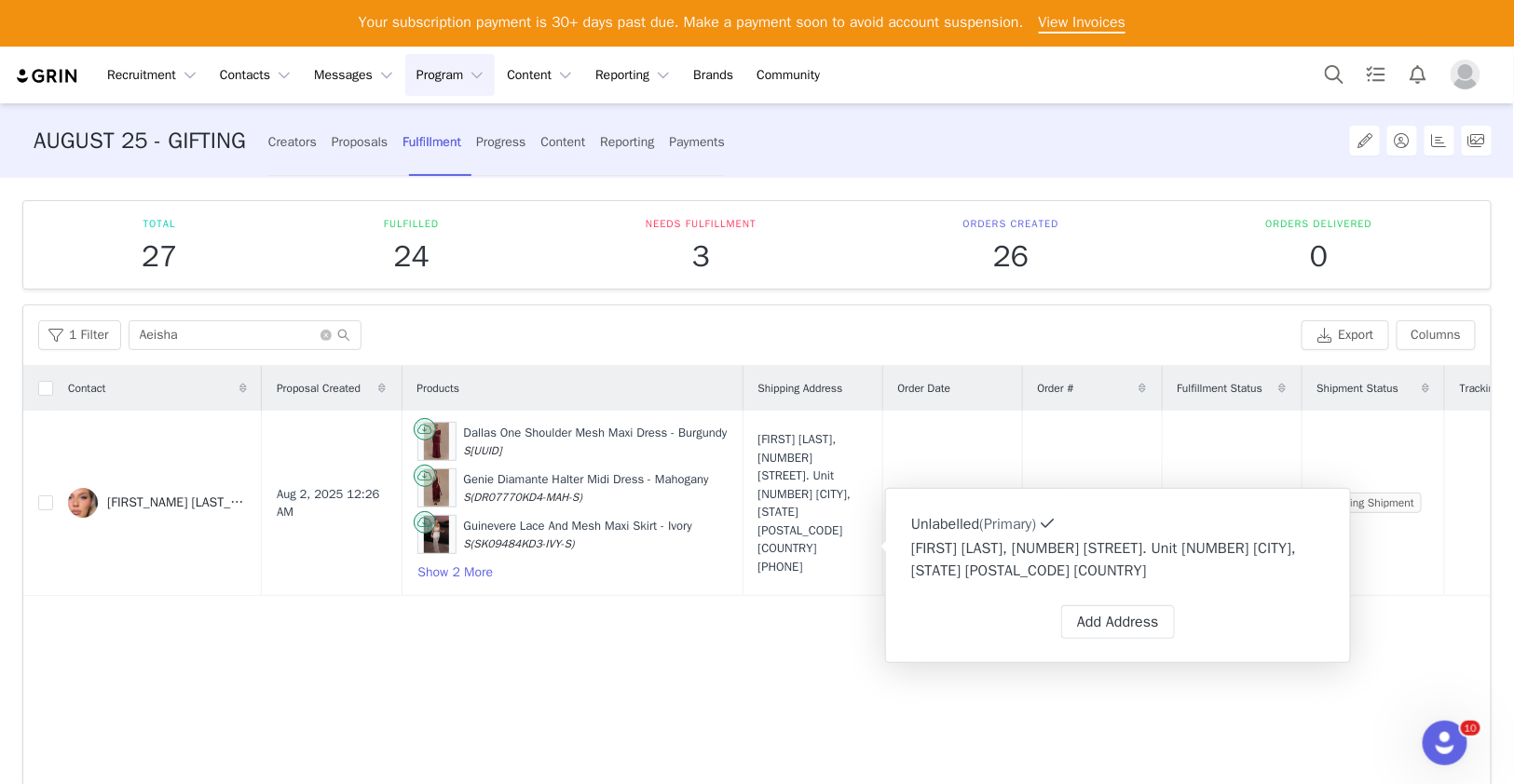 click on "Contact Proposal Created Products Shipping Address Order Date Order # Fulfillment Status Shipment Status Tracking # [FIRST] [LAST] Aug 2, 2025 12:26 AM Dallas One Shoulder Mesh Maxi Dress - Burgundy S (DR09290KD1-BUR-S) Genie Diamante Halter Midi Dress - Mahogany S (DR07770KD4-MAH-S) Guinevere Lace And Mesh Maxi Skirt - Ivory S (SK09484KD3-IVY-S) Show 2 More [FIRST] [LAST], [NUMBER] [STREET]. Unit [NUMBER] [CITY], [STATE] [POSTAL_CODE] [COUNTRY] [PHONE] No Awaiting Shipment" at bounding box center [757, 588] 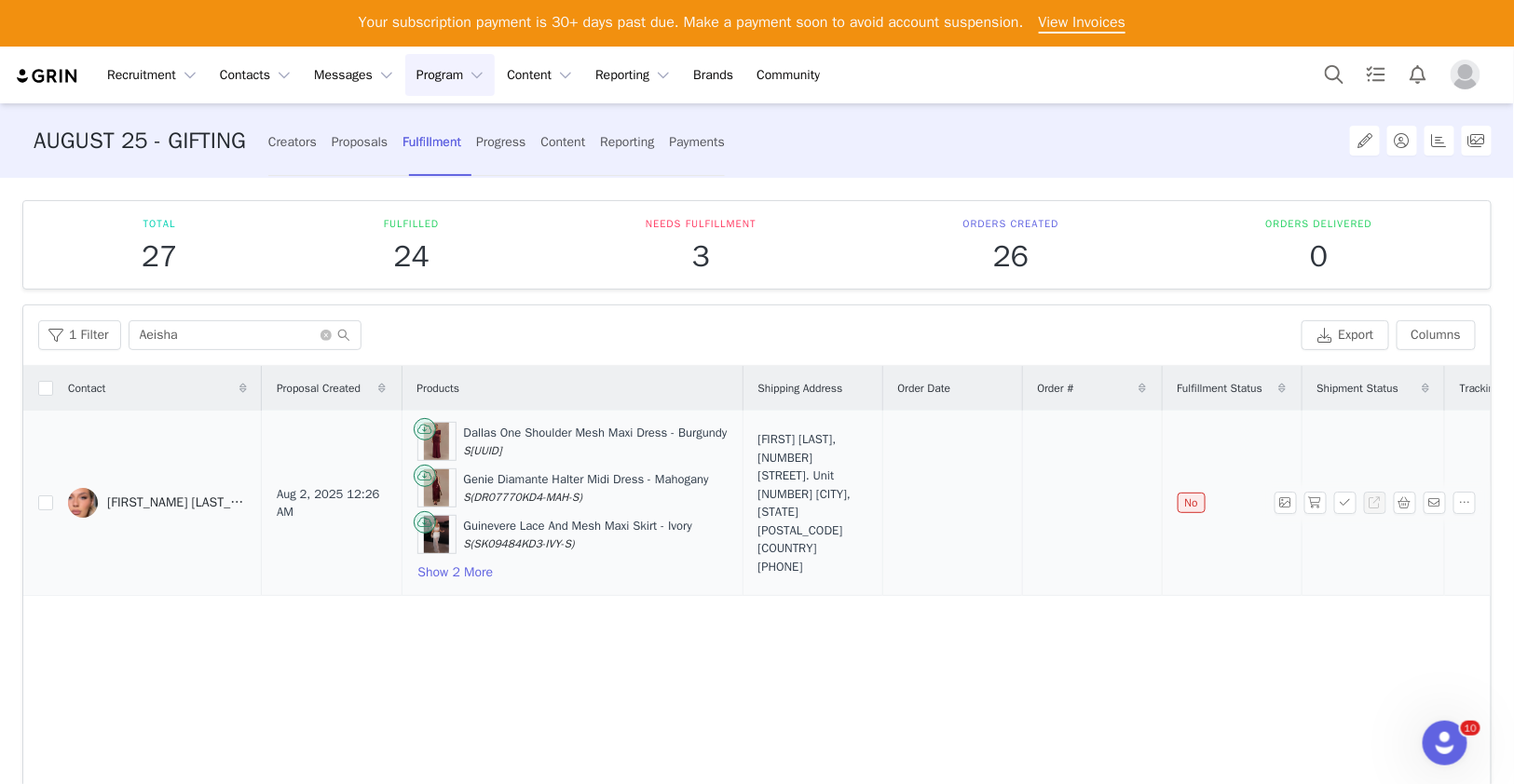 scroll, scrollTop: 0, scrollLeft: 48, axis: horizontal 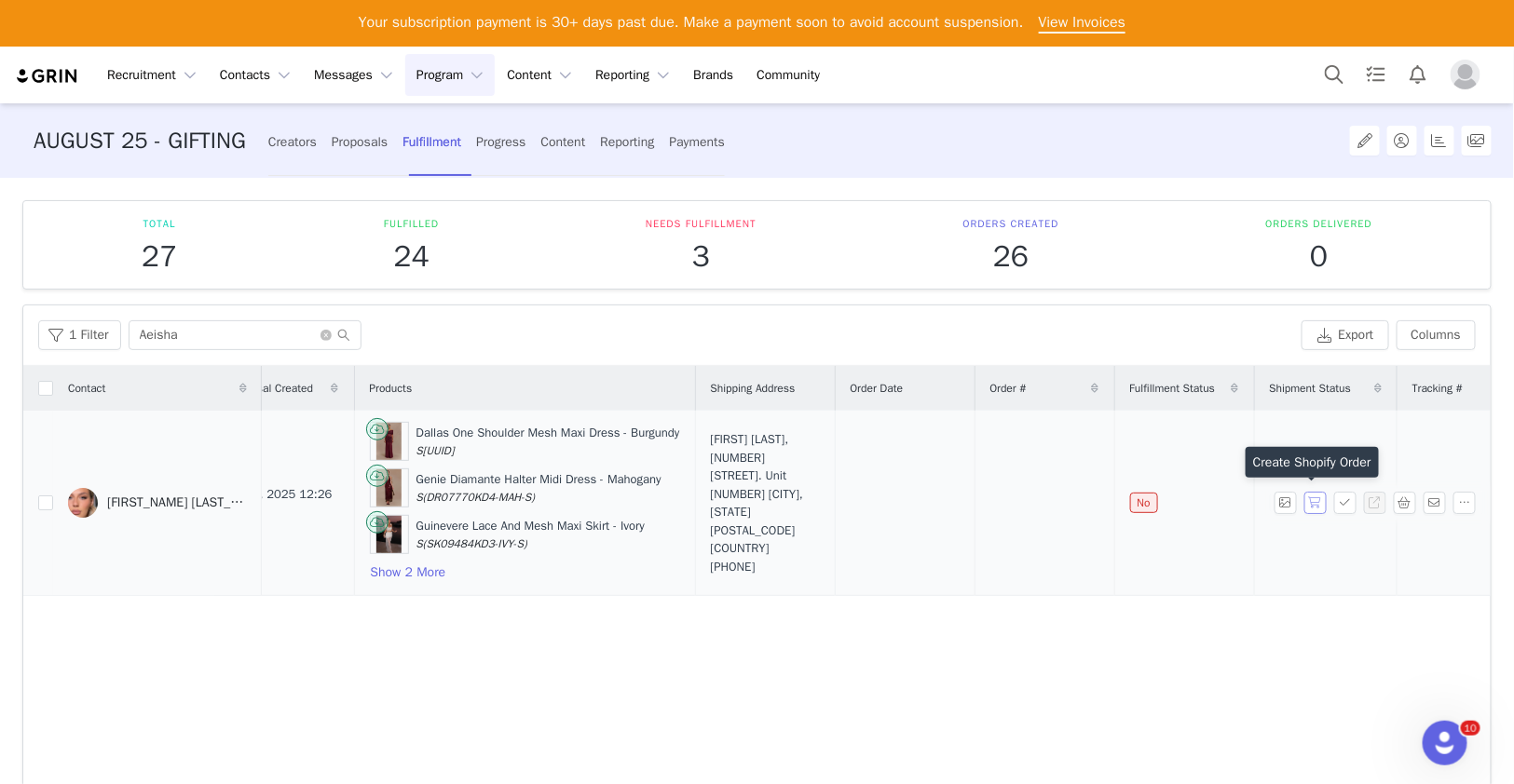 click at bounding box center (1316, 503) 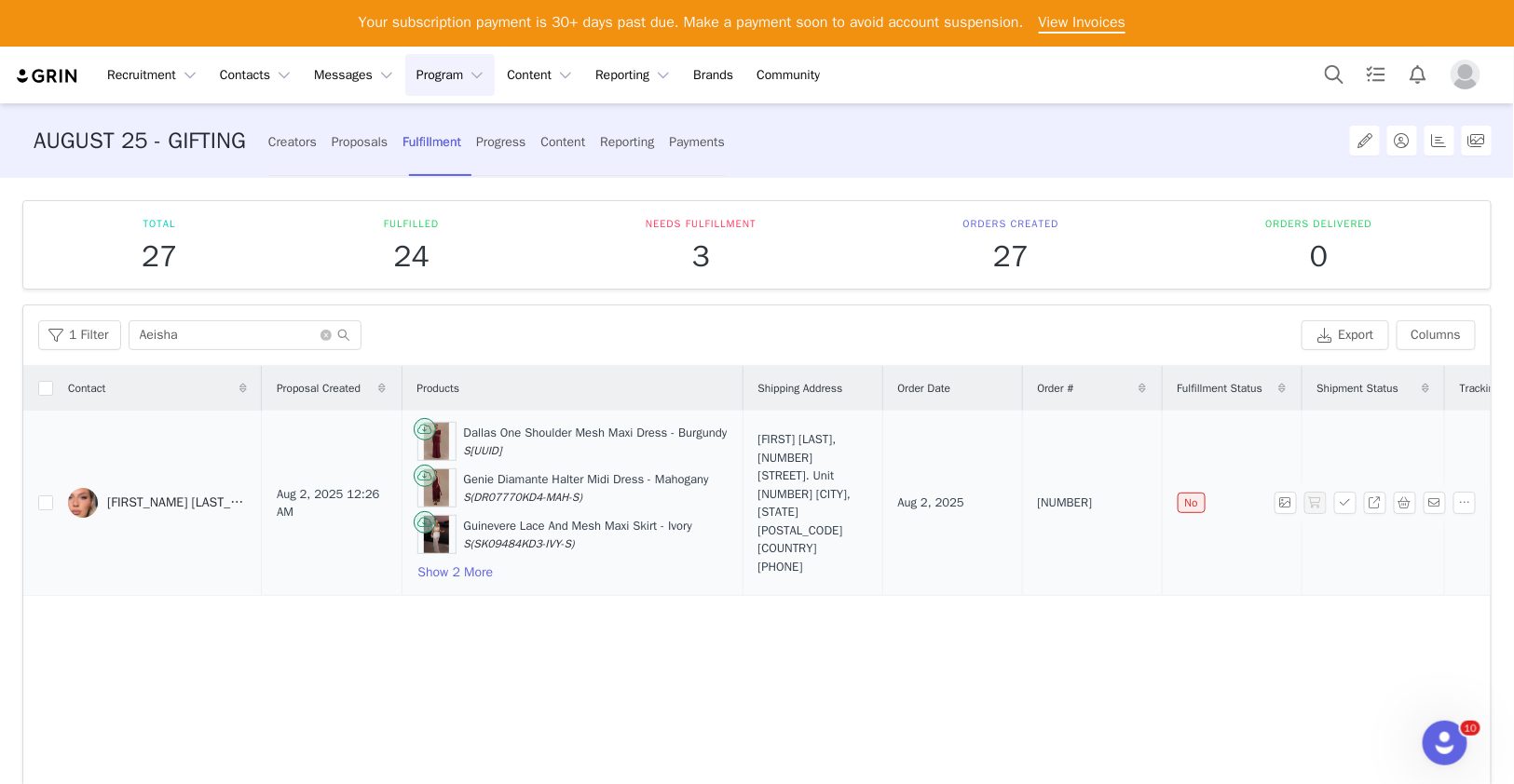 scroll, scrollTop: 0, scrollLeft: 11, axis: horizontal 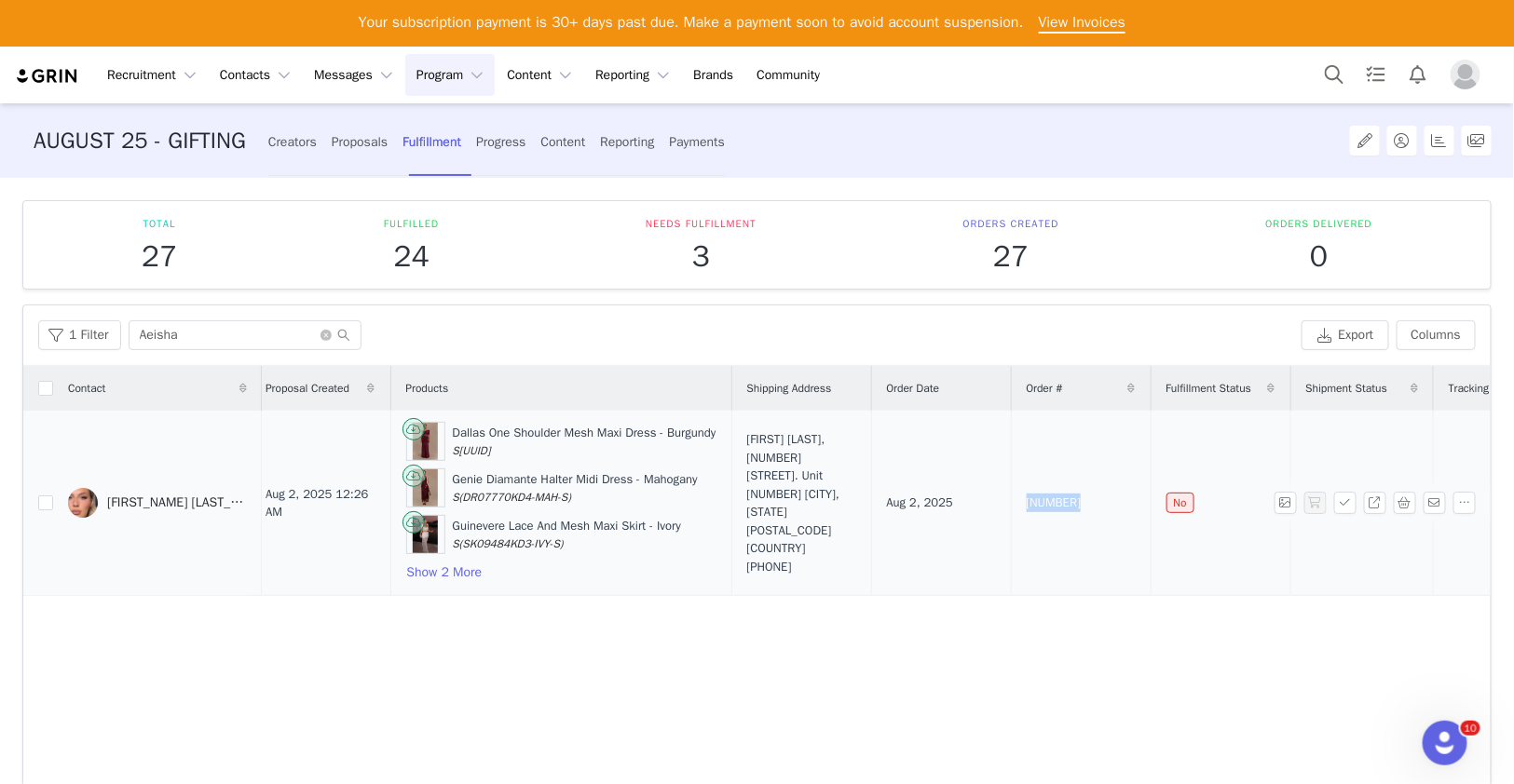drag, startPoint x: 1105, startPoint y: 495, endPoint x: 1031, endPoint y: 492, distance: 74.060786 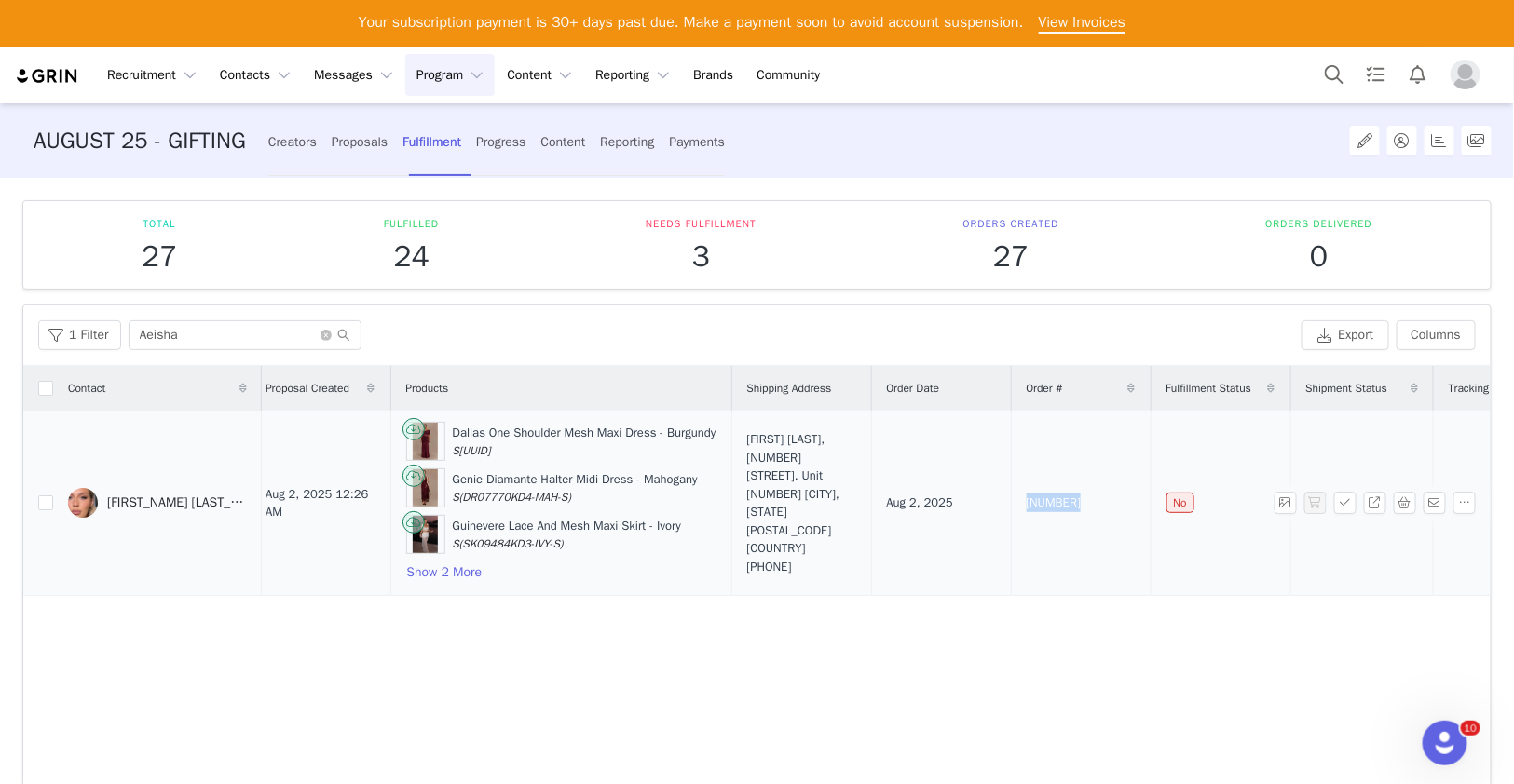click on "[NUMBER]" at bounding box center (1081, 503) 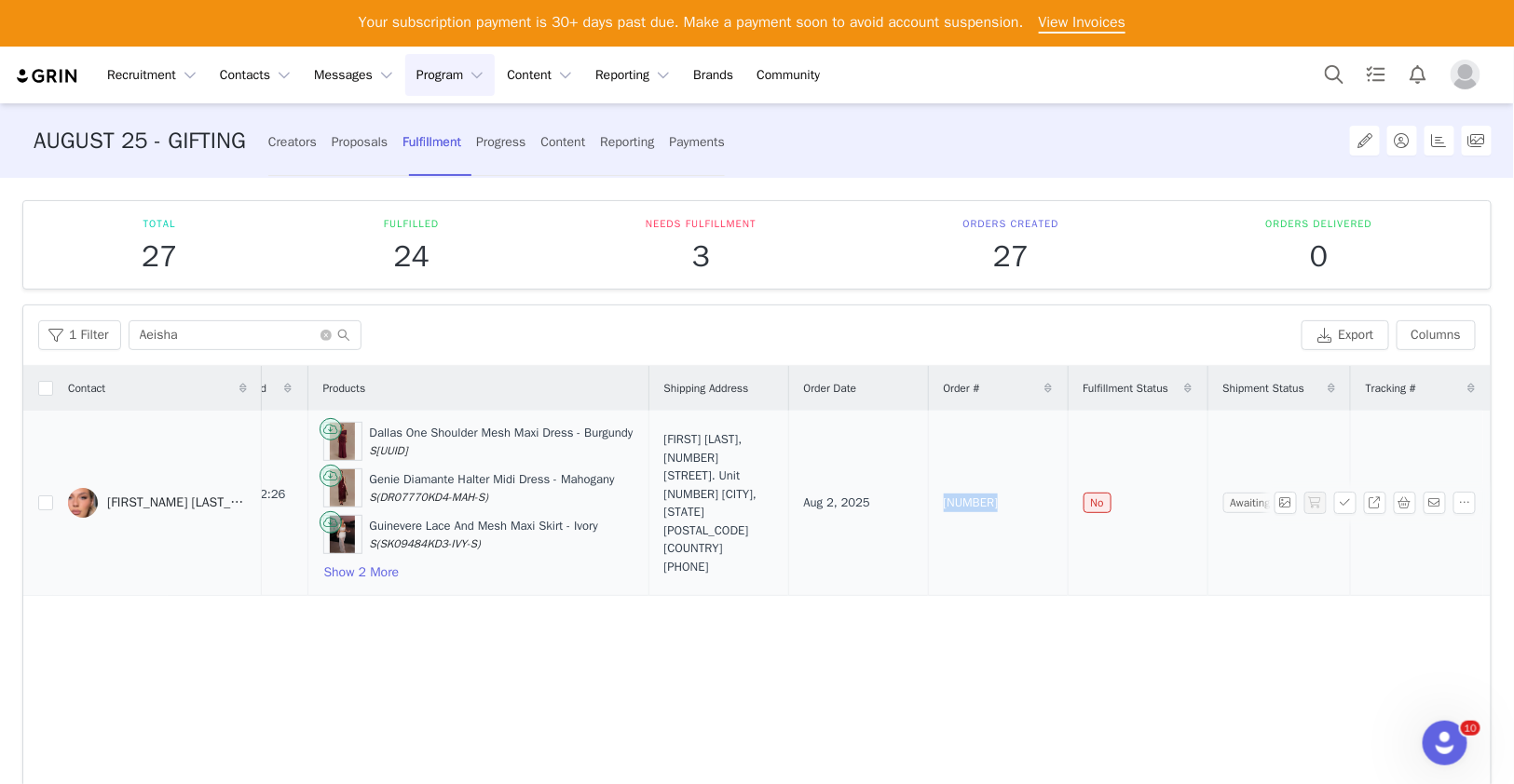 scroll, scrollTop: 0, scrollLeft: 110, axis: horizontal 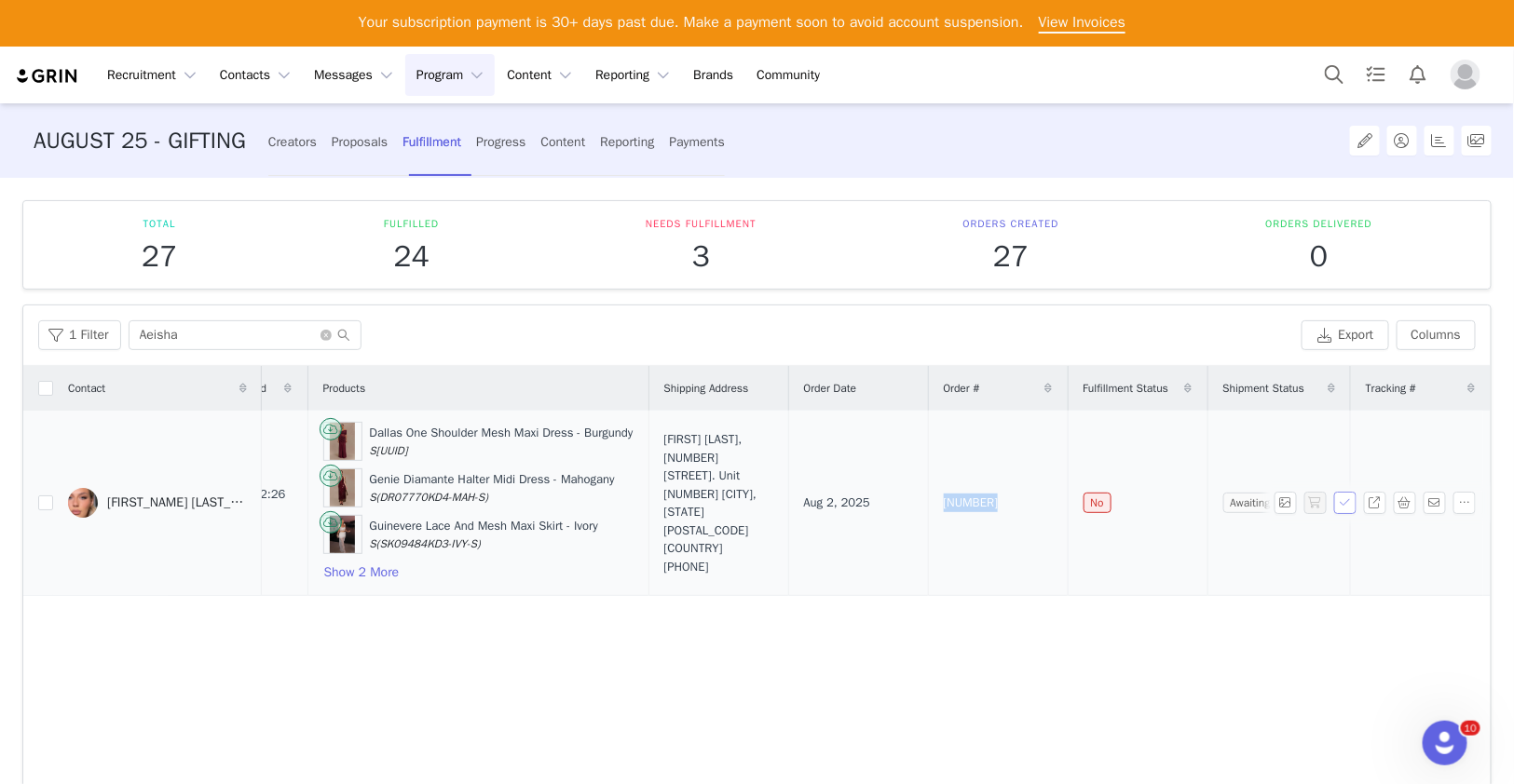 click at bounding box center [1345, 503] 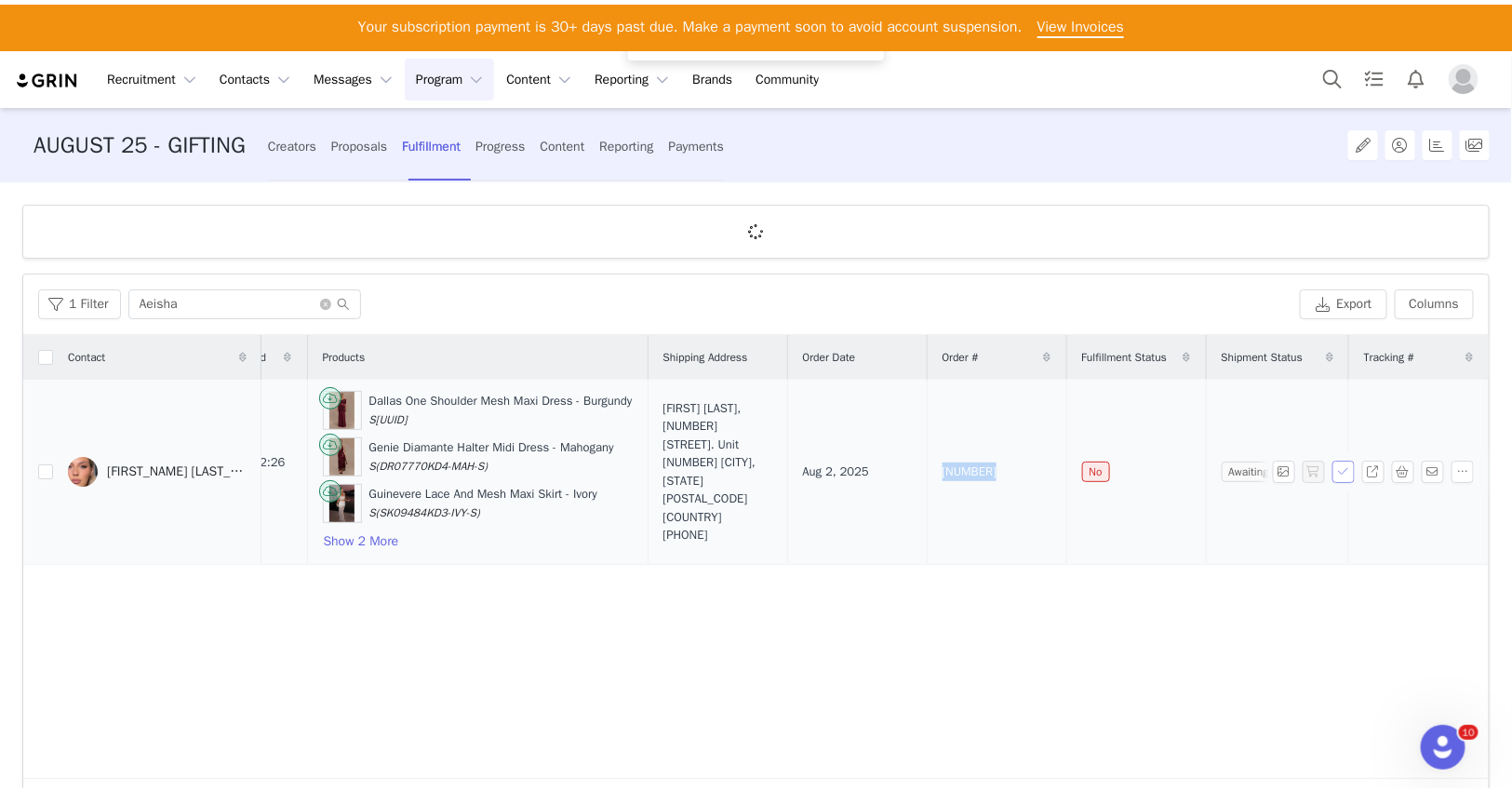 scroll, scrollTop: 0, scrollLeft: 0, axis: both 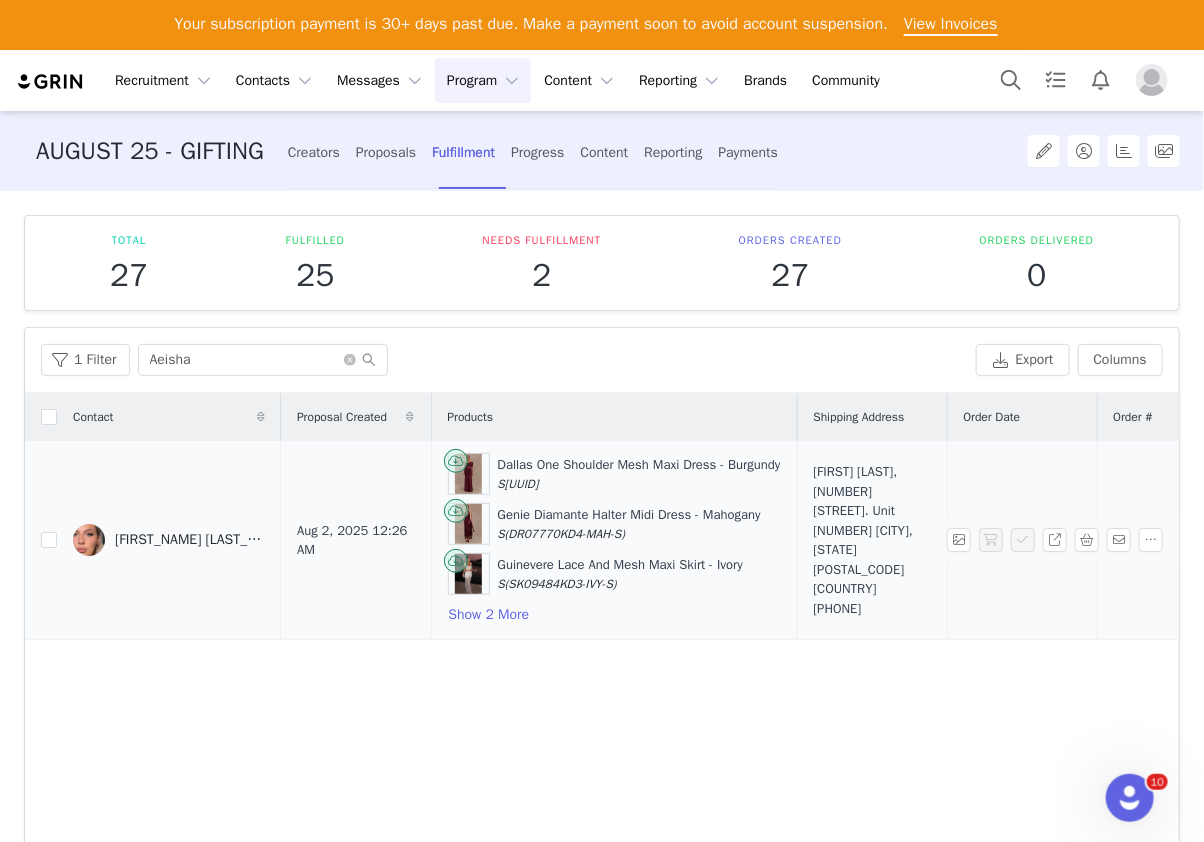 drag, startPoint x: 822, startPoint y: 496, endPoint x: 894, endPoint y: 581, distance: 111.39569 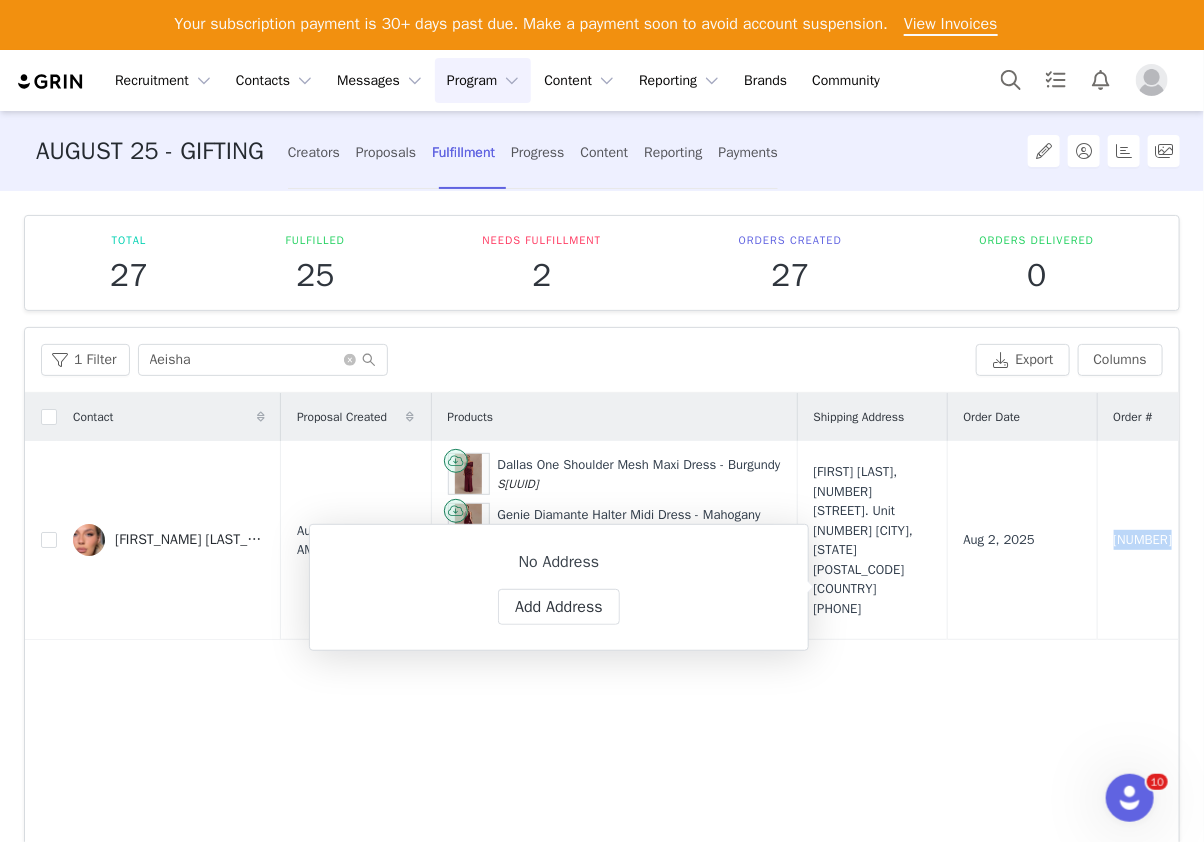 copy on "403 Old South Head Rd. Unit 11 North Bondi, New South Wales 2026 Australia" 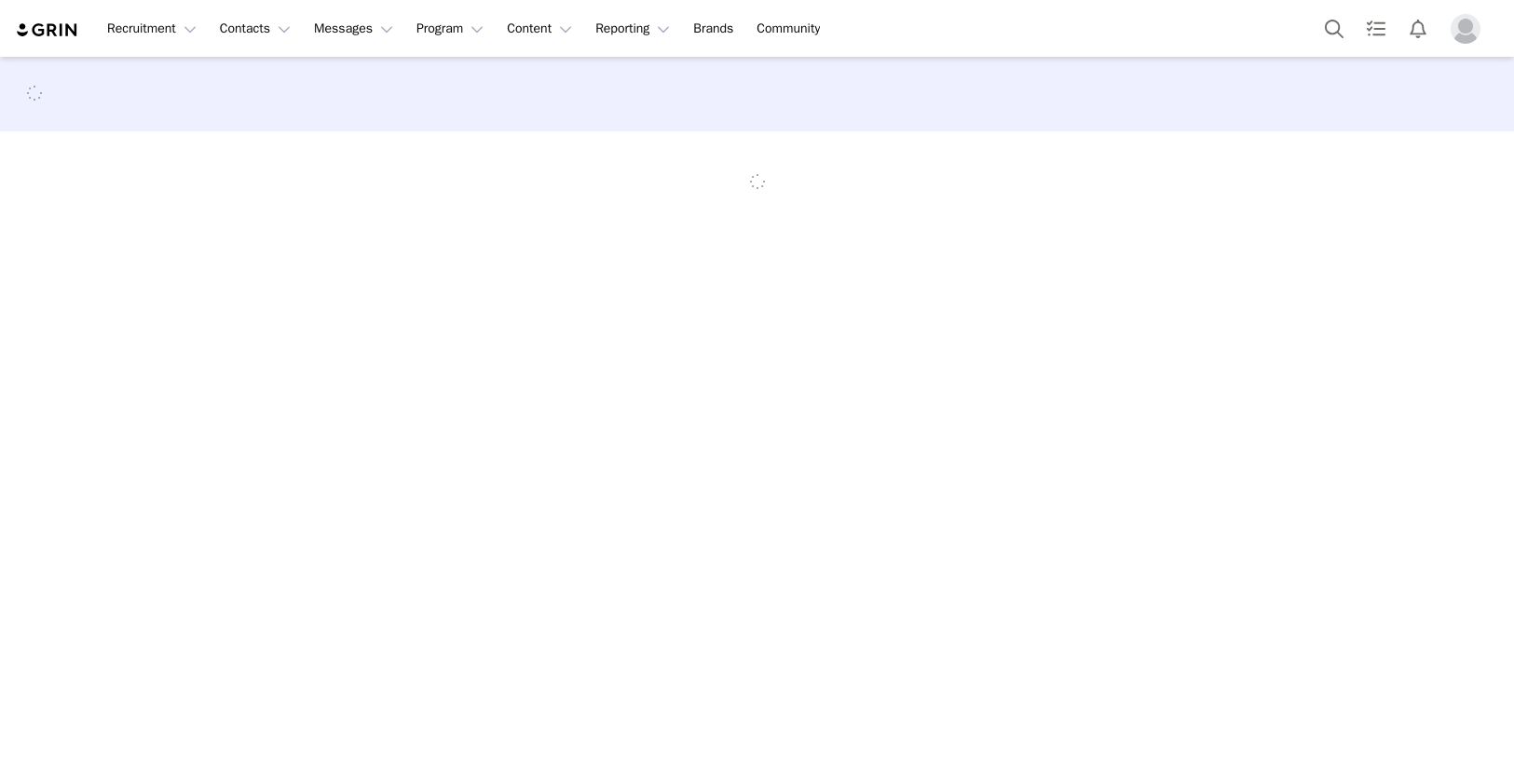 scroll, scrollTop: 0, scrollLeft: 0, axis: both 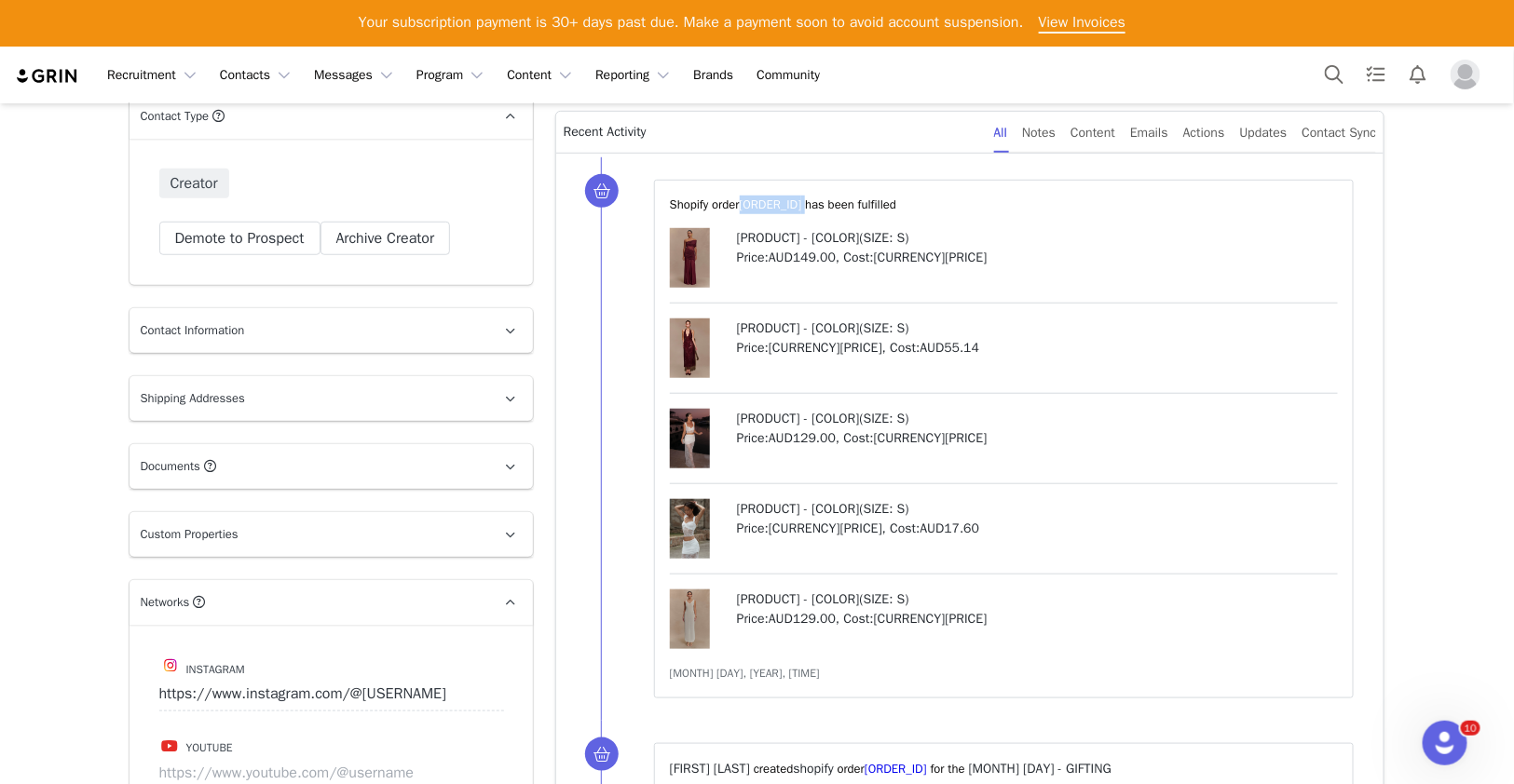 drag, startPoint x: 812, startPoint y: 204, endPoint x: 745, endPoint y: 203, distance: 67.00746 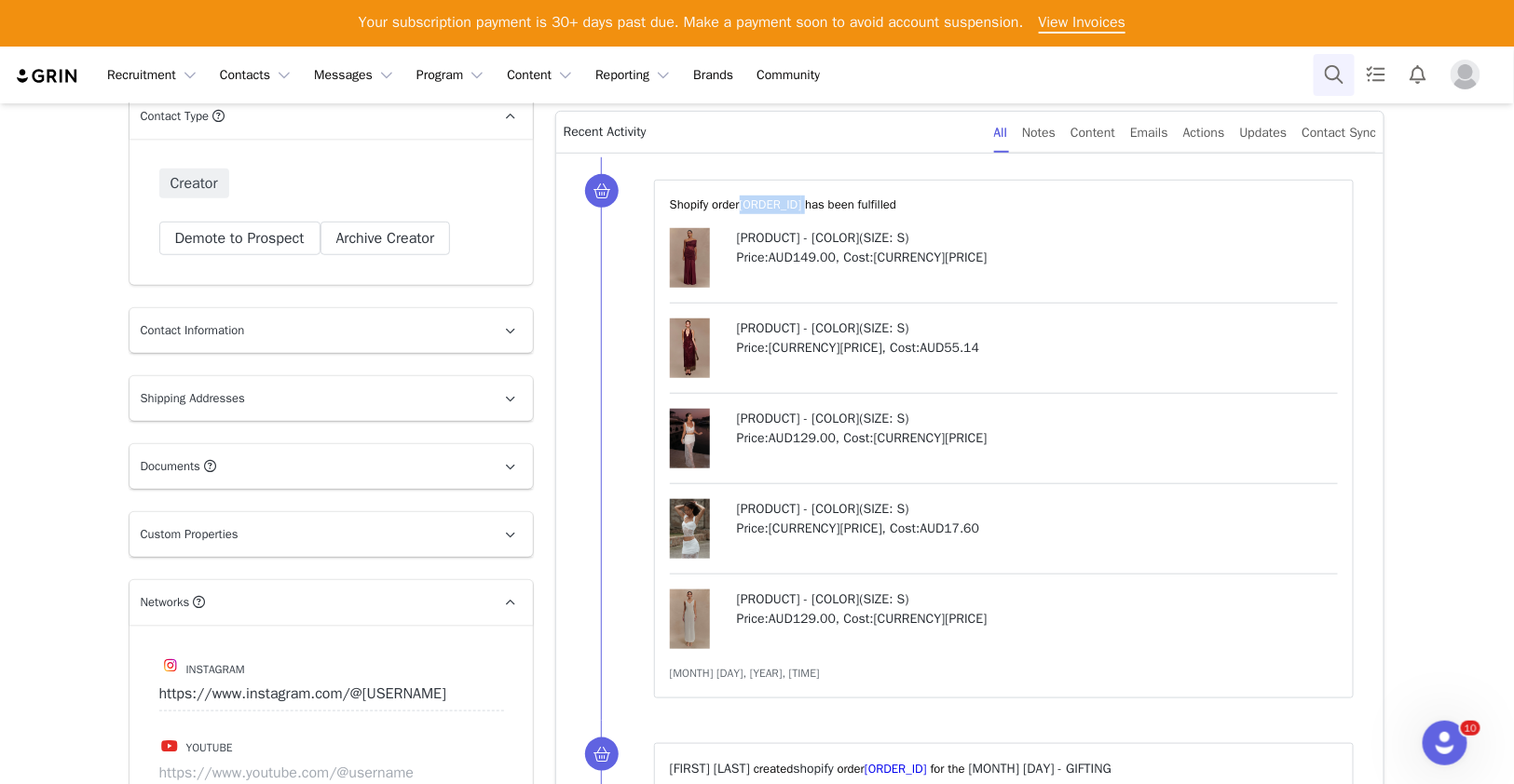 copy on "A1760927 ⁩" 